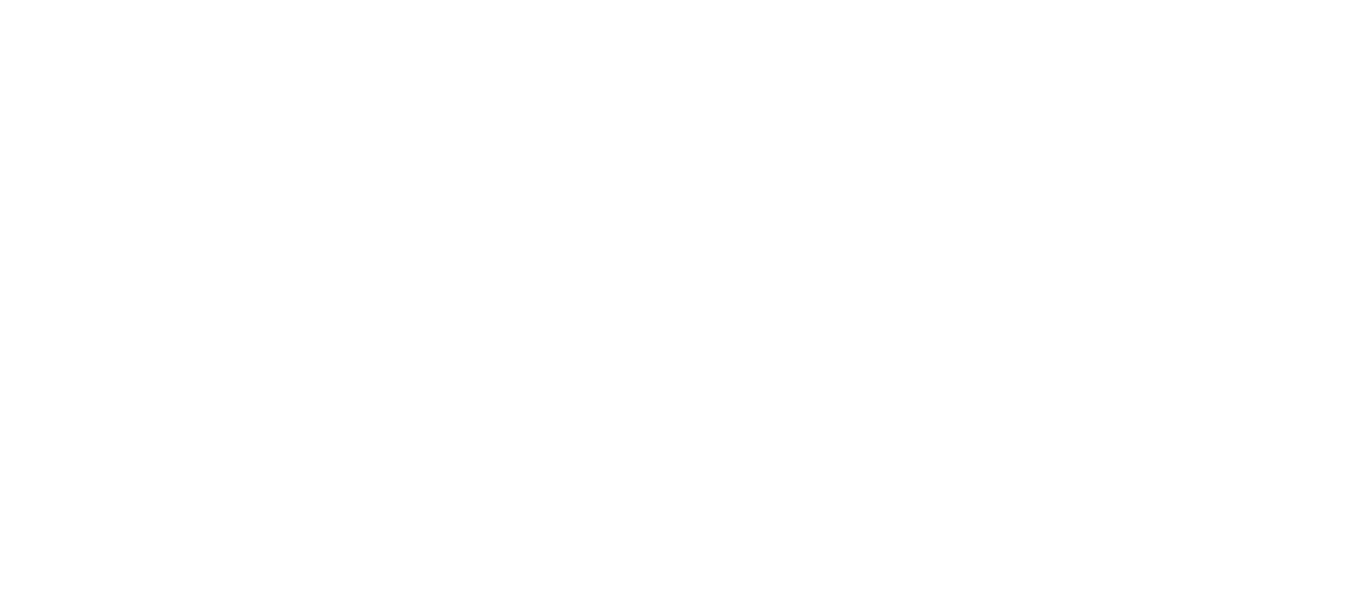 scroll, scrollTop: 0, scrollLeft: 0, axis: both 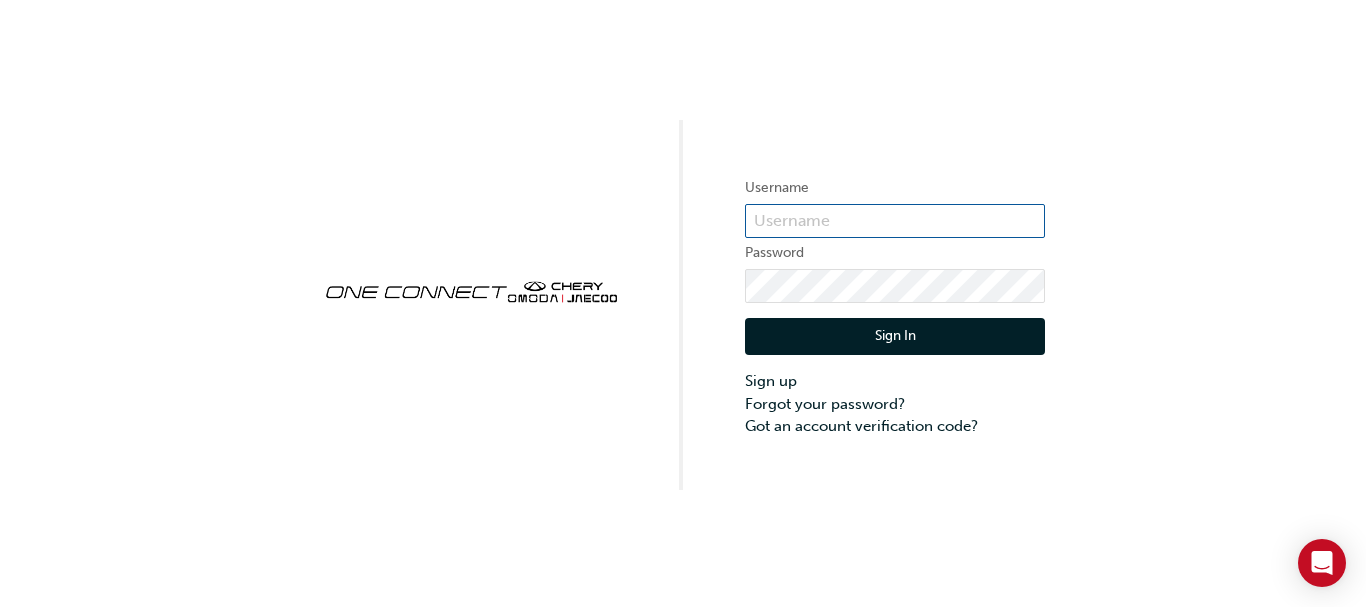 type on "ONE00152" 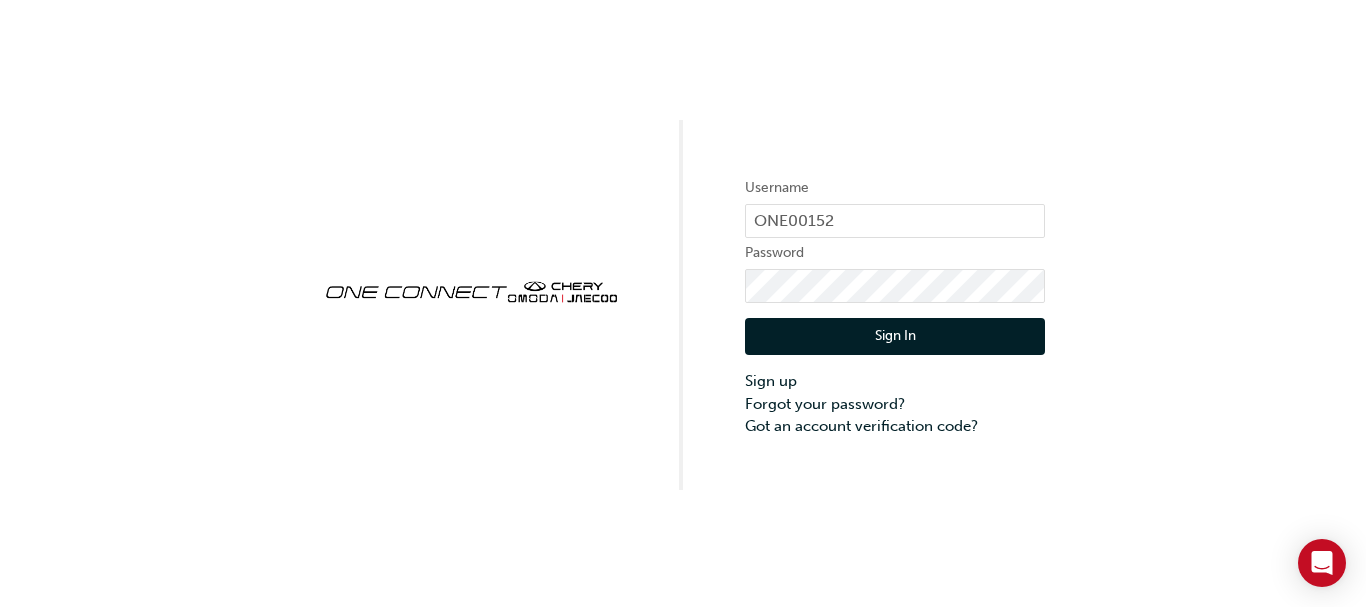 click on "Sign In" at bounding box center [895, 337] 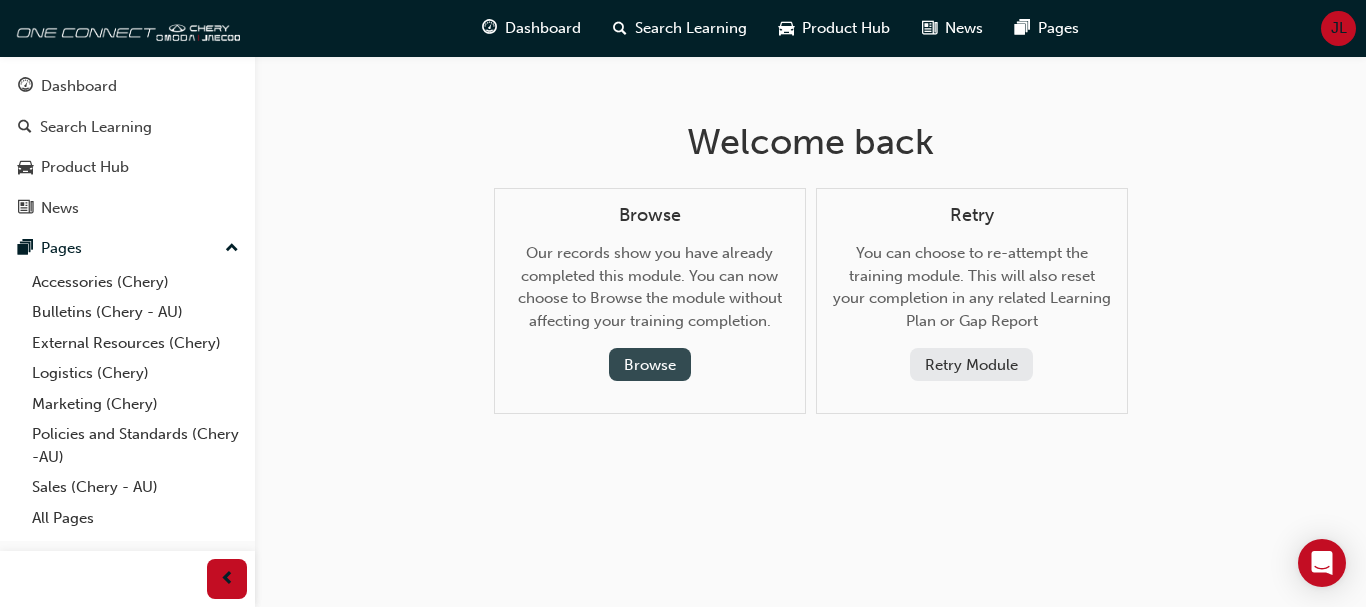 click on "Browse" at bounding box center [650, 364] 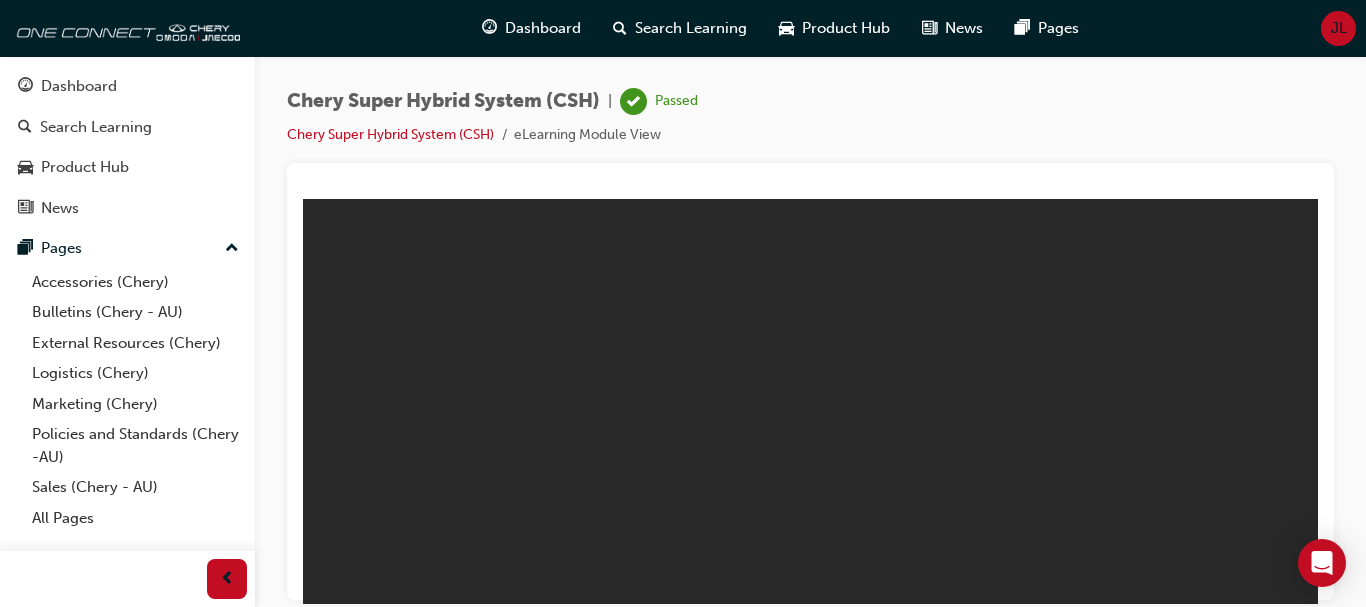 scroll, scrollTop: 0, scrollLeft: 0, axis: both 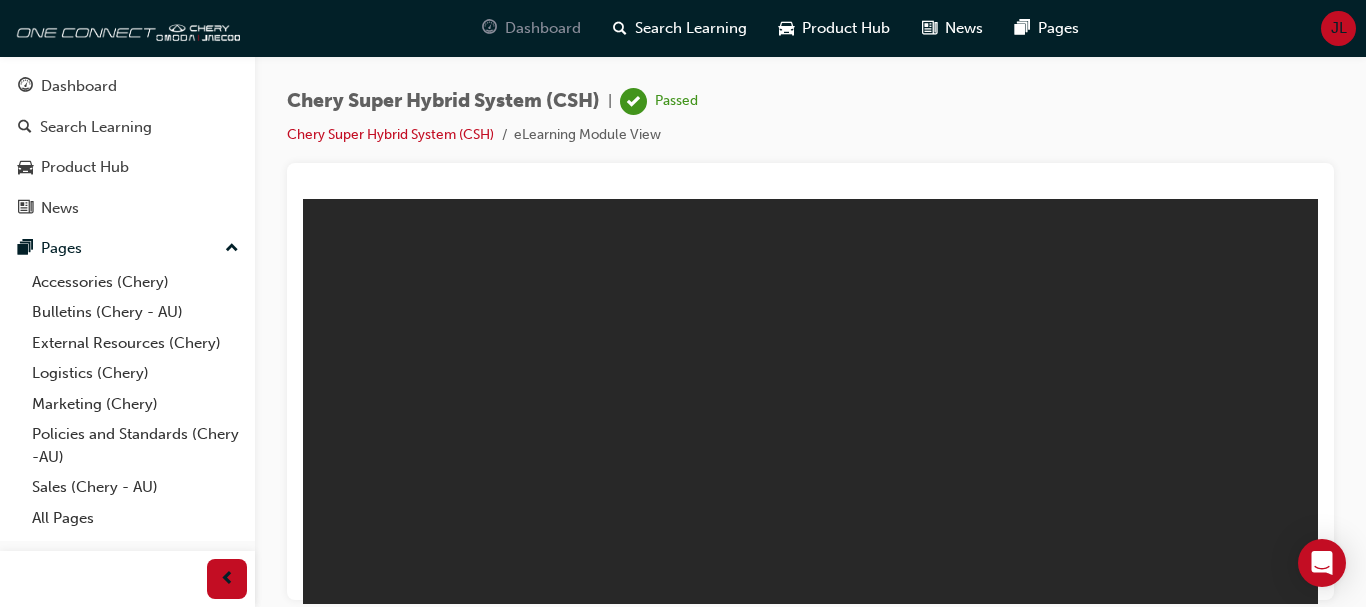 click on "Dashboard" at bounding box center [543, 28] 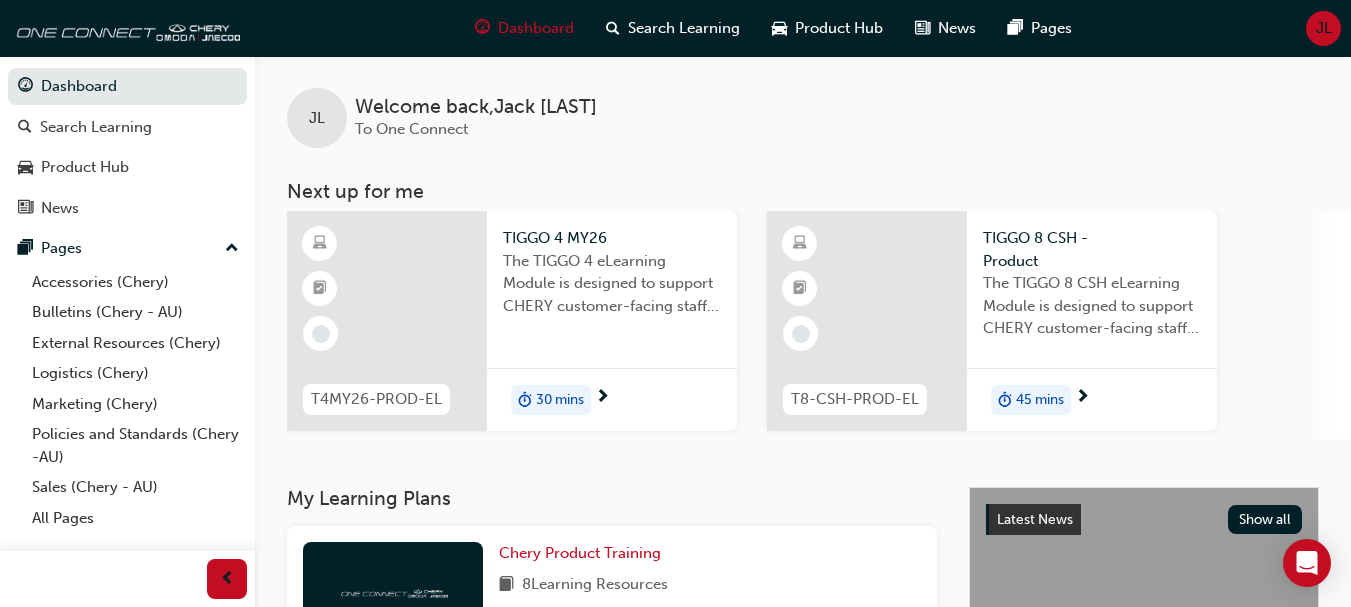 click on "30 mins" at bounding box center [612, 399] 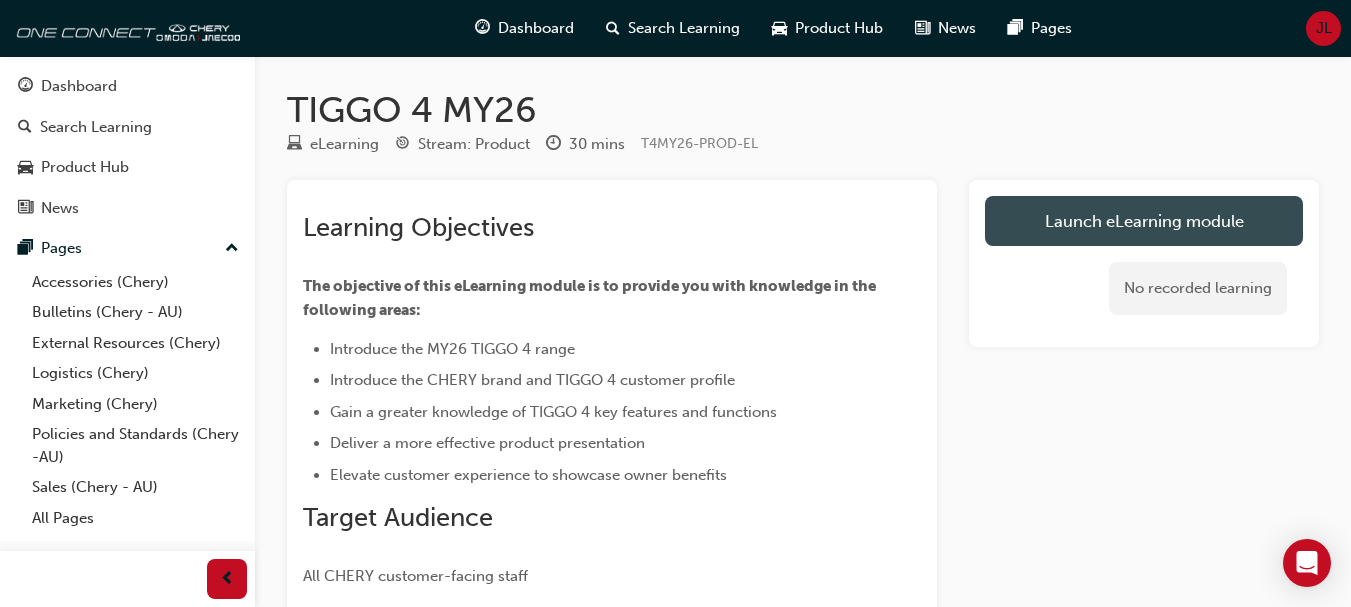 click on "Launch eLearning module" at bounding box center [1144, 221] 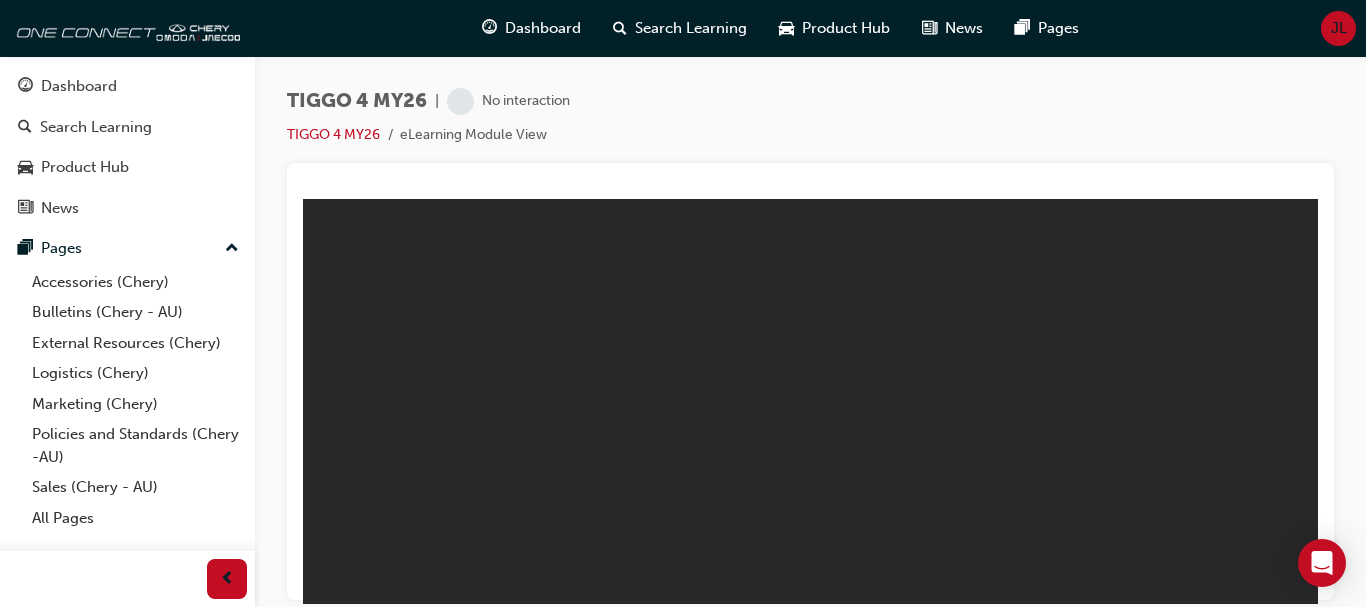 scroll, scrollTop: 0, scrollLeft: 0, axis: both 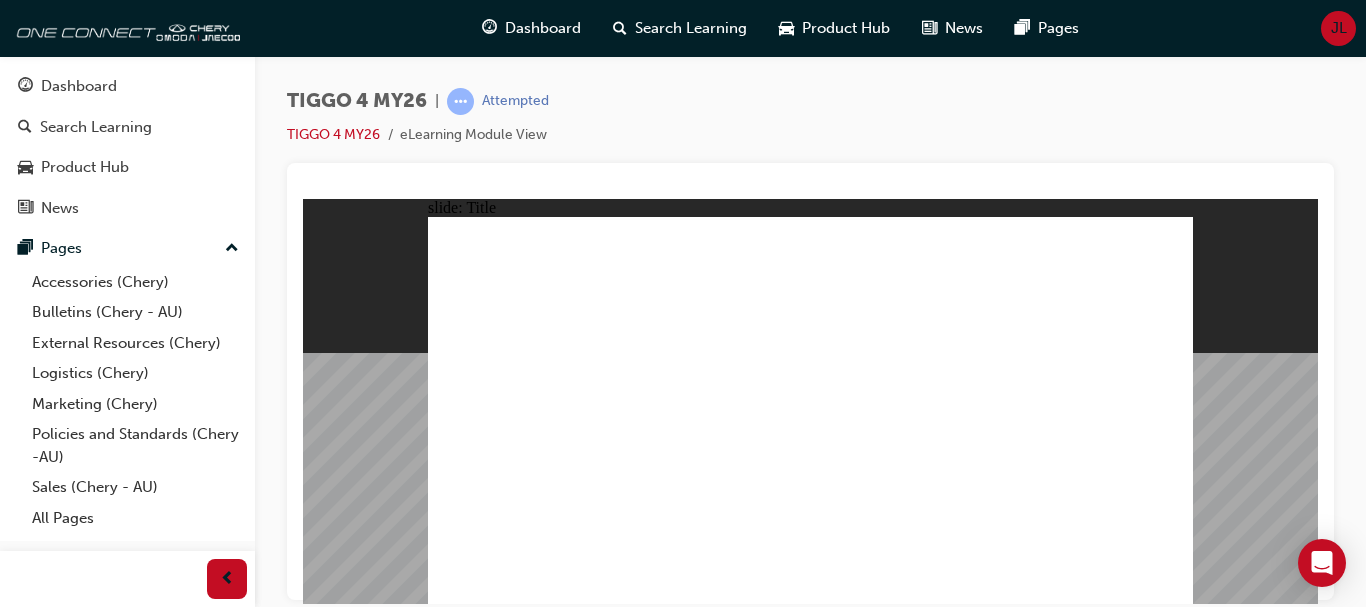 click 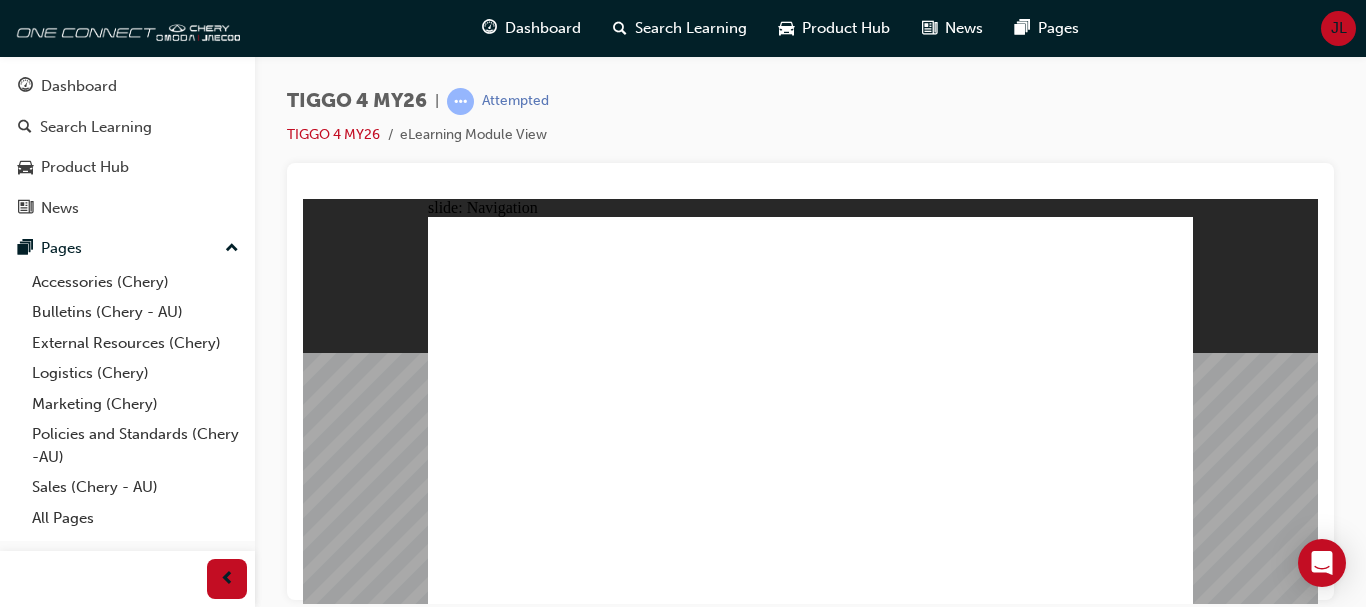 click 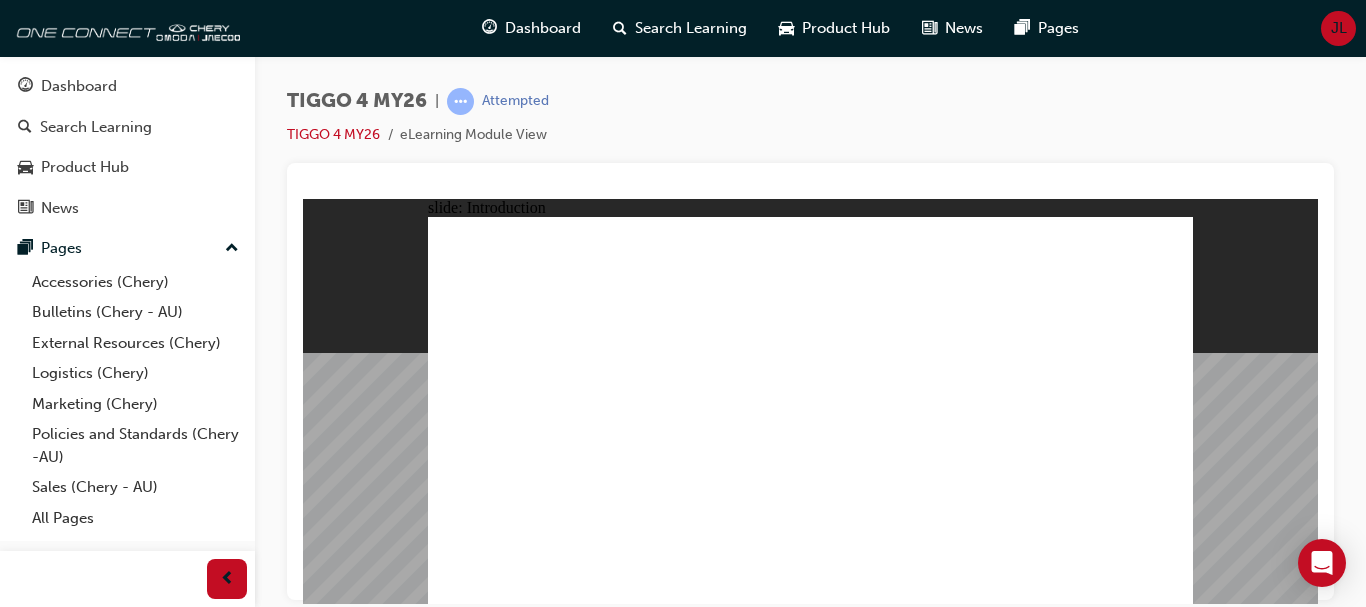 click 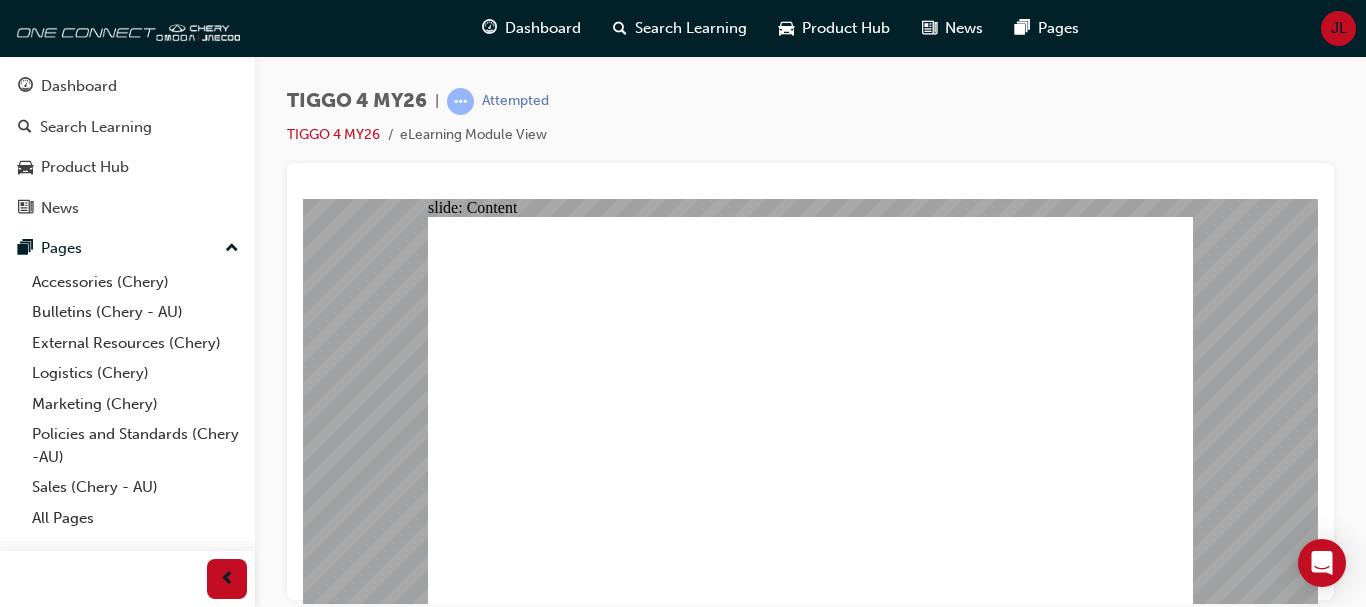 click 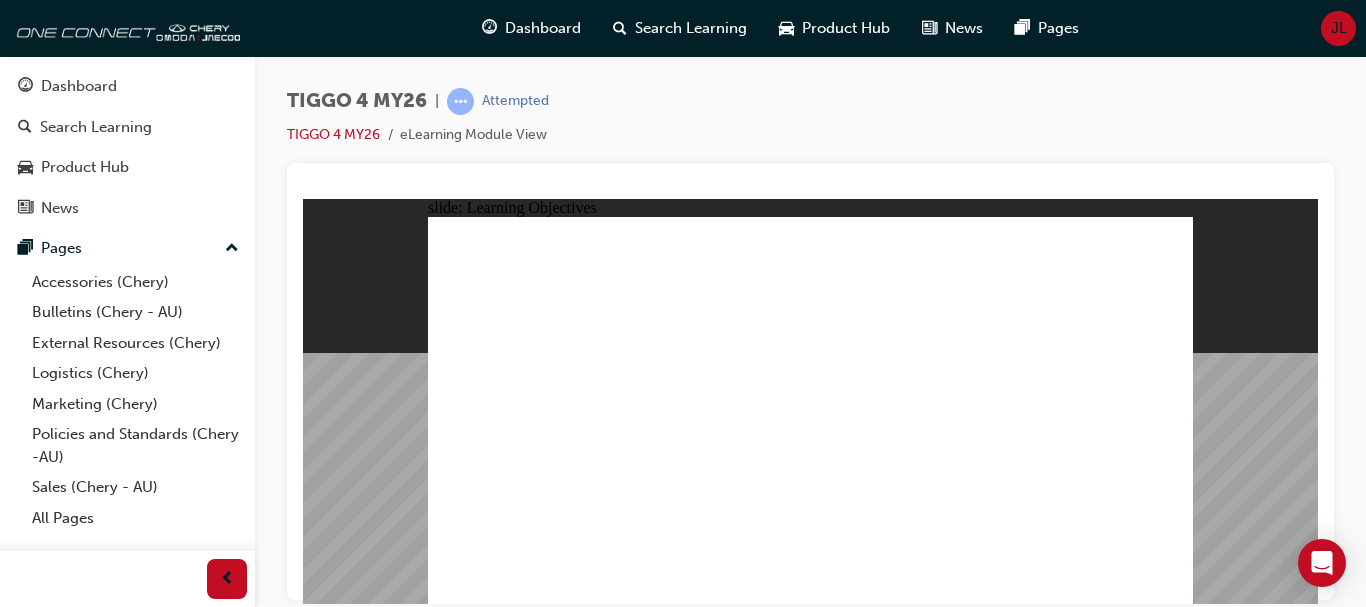 click 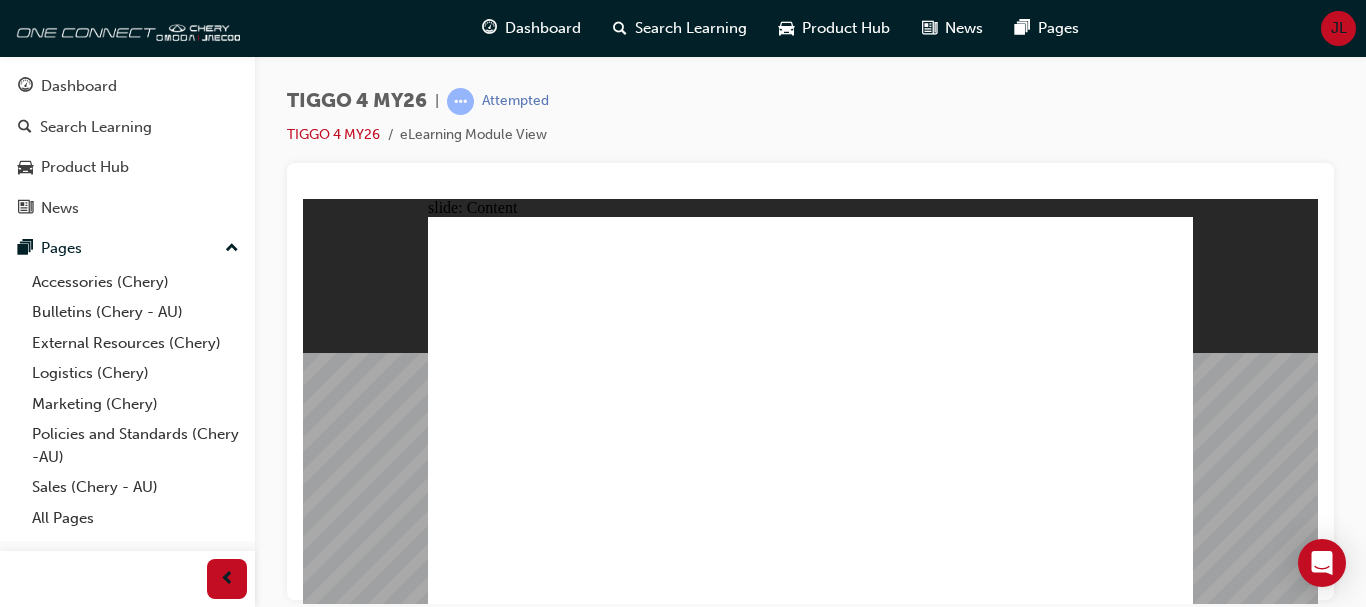 click 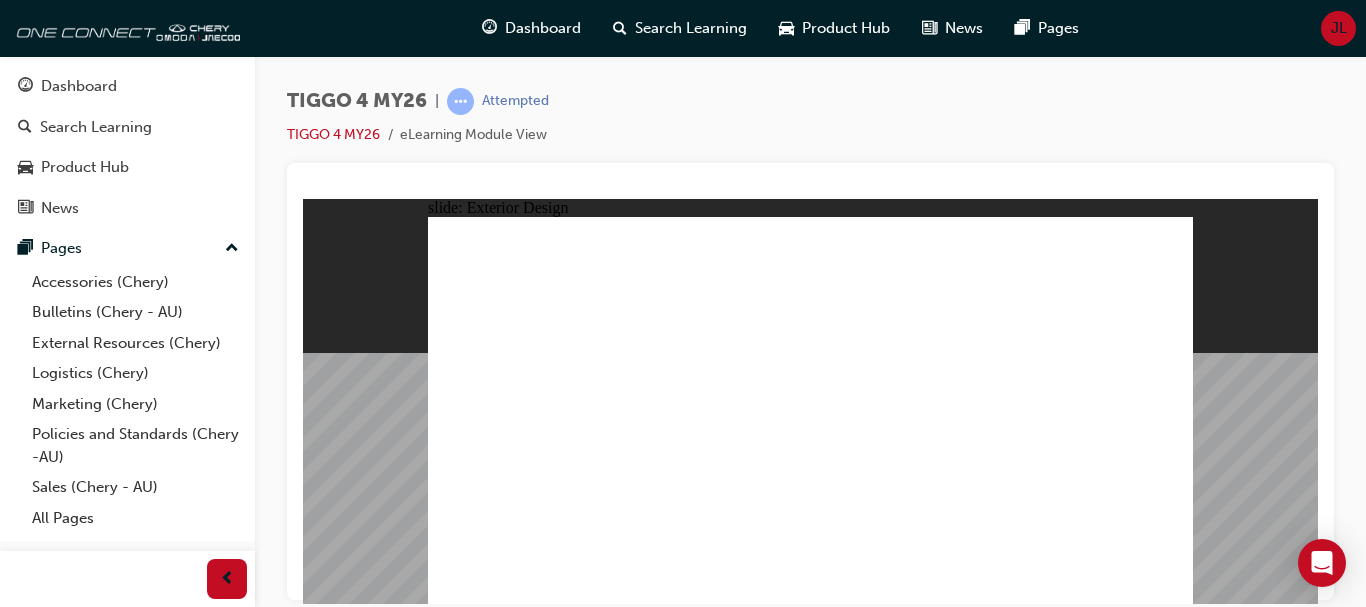 click 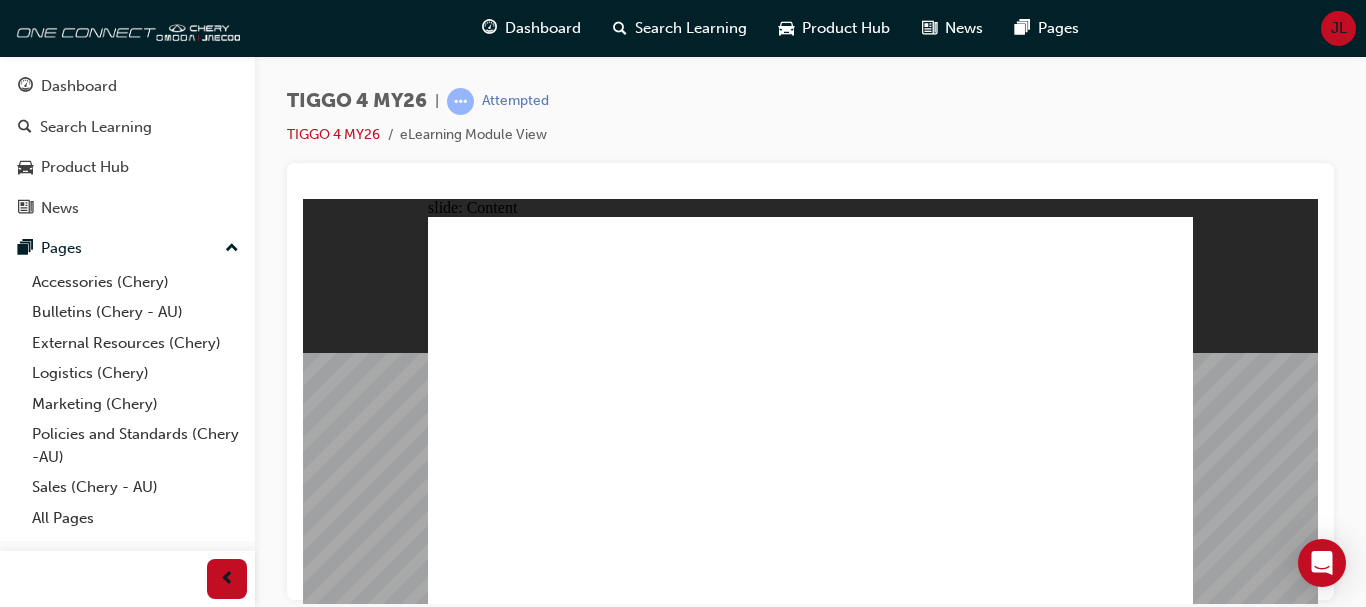 click 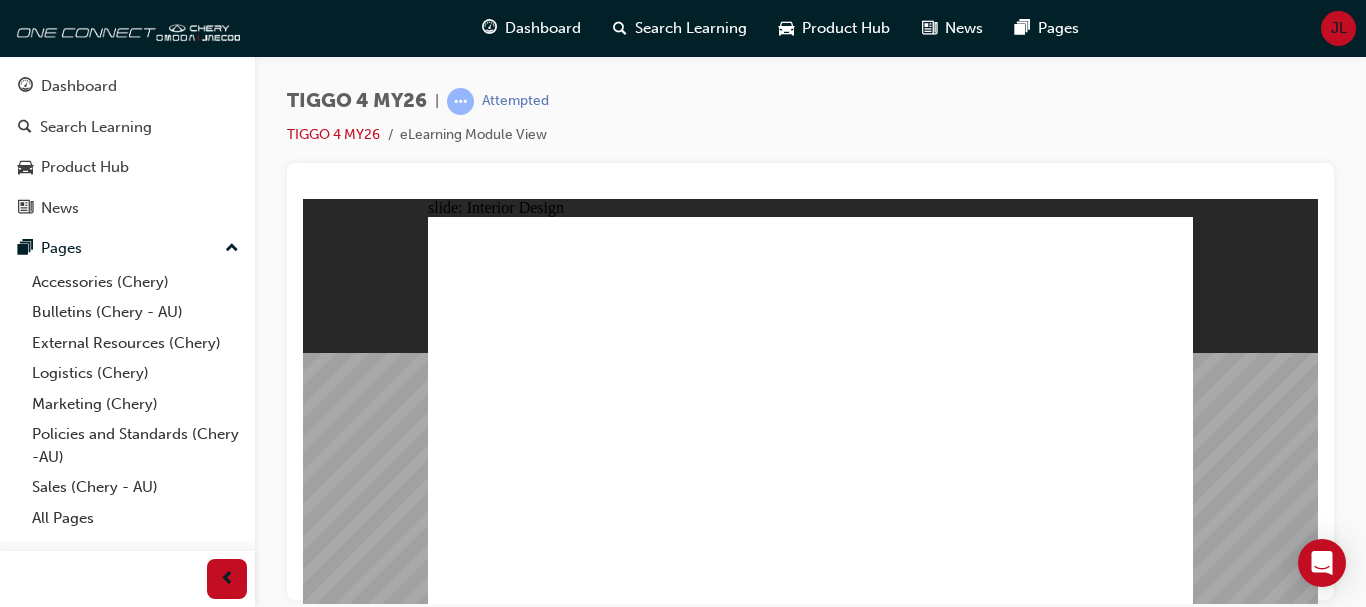click 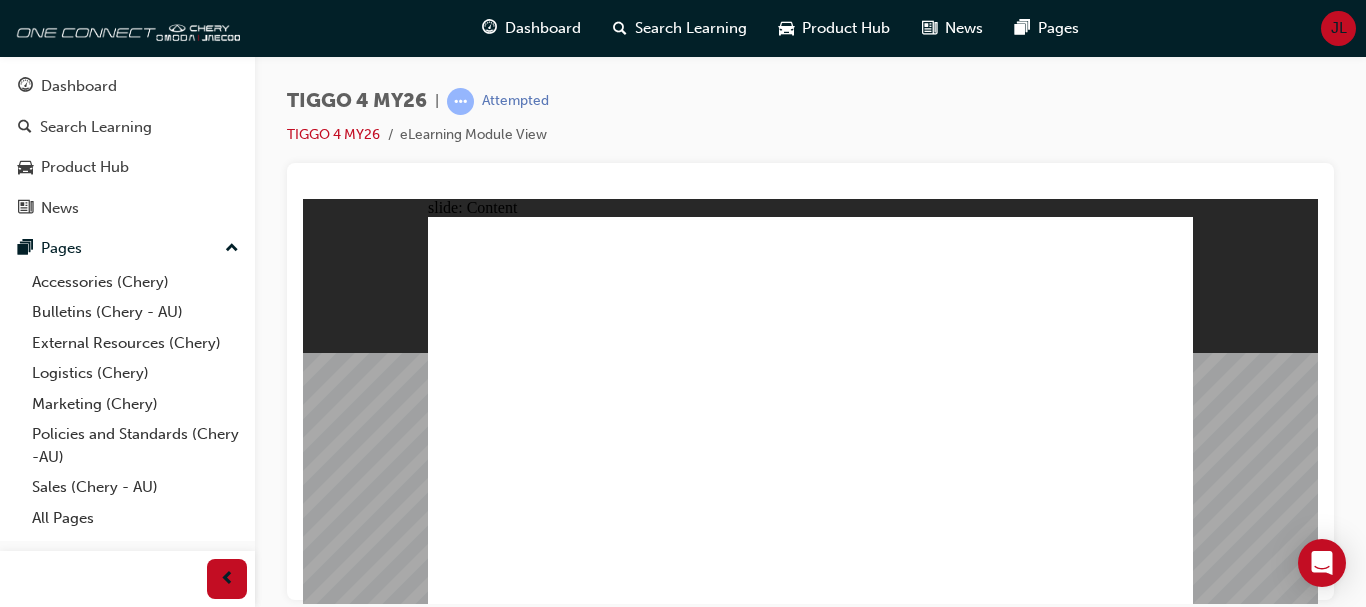 click 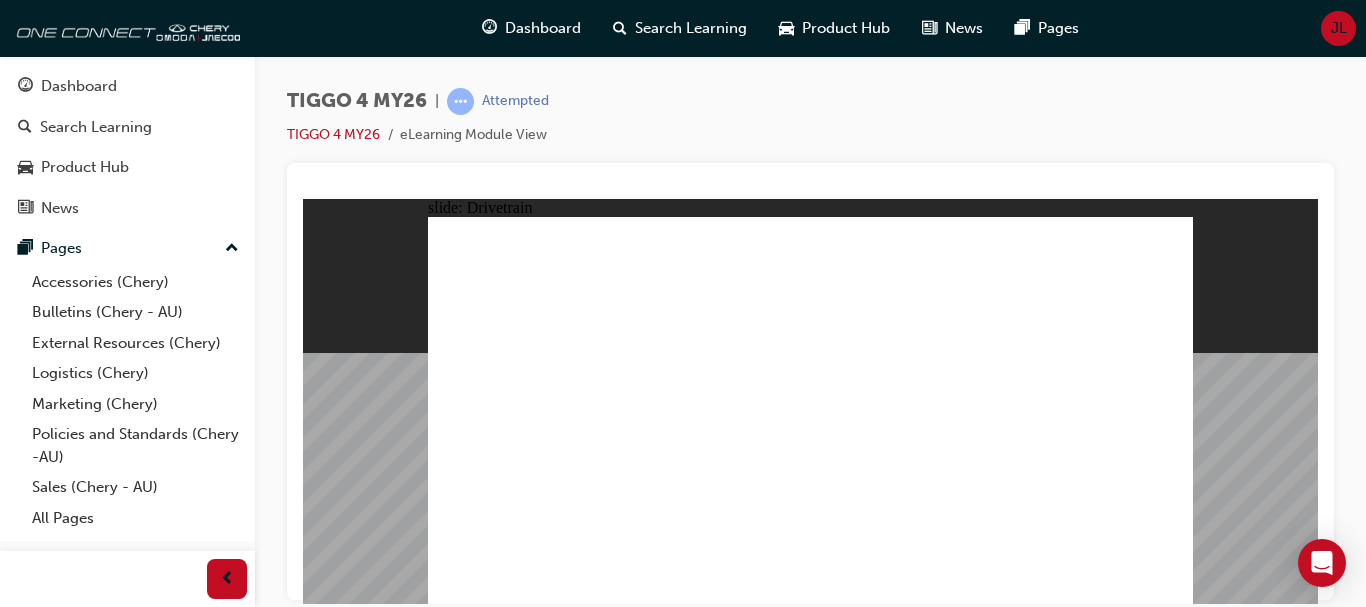 click 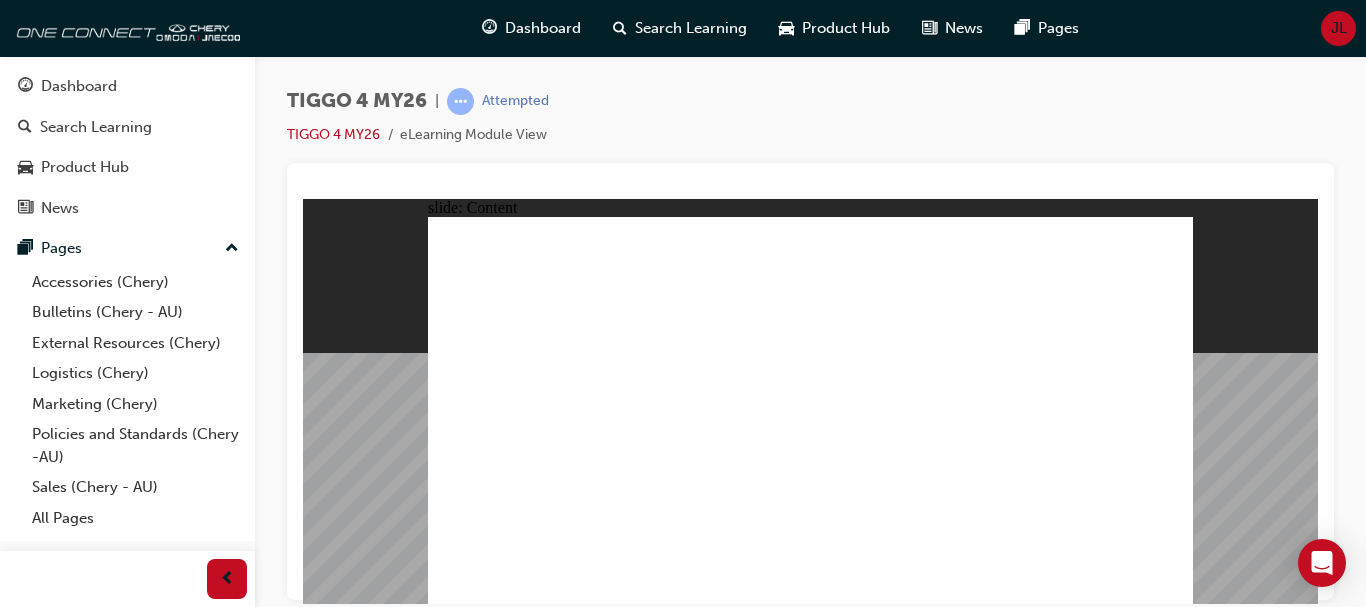click 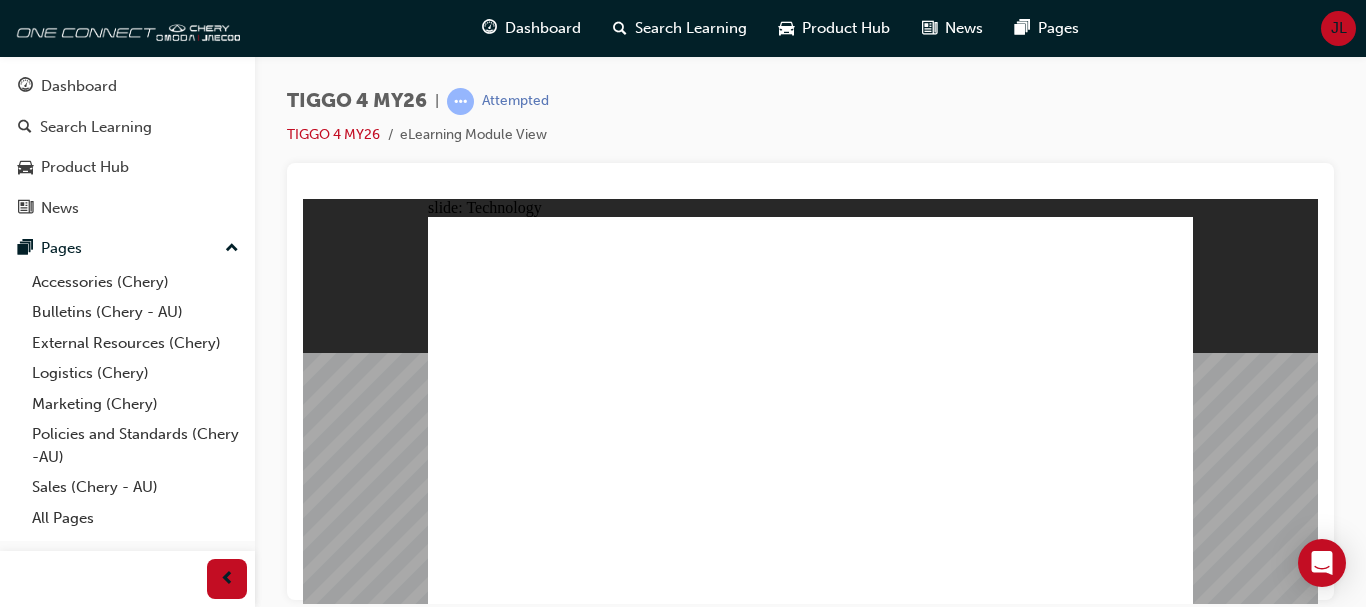 click 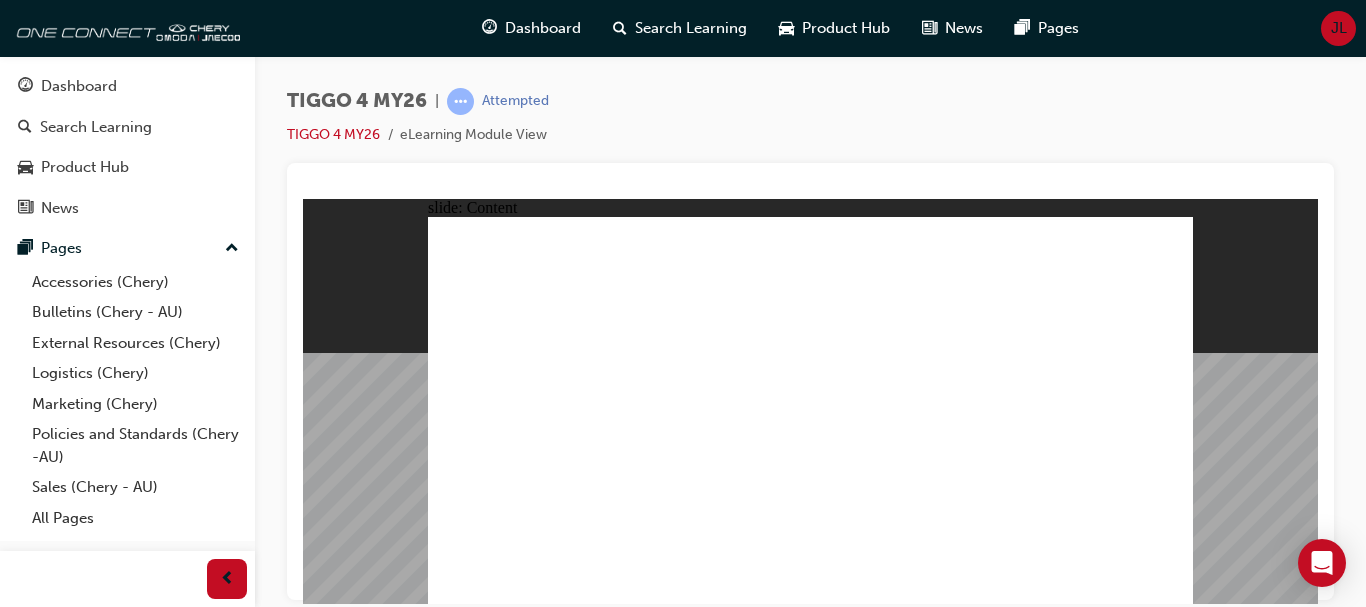 click 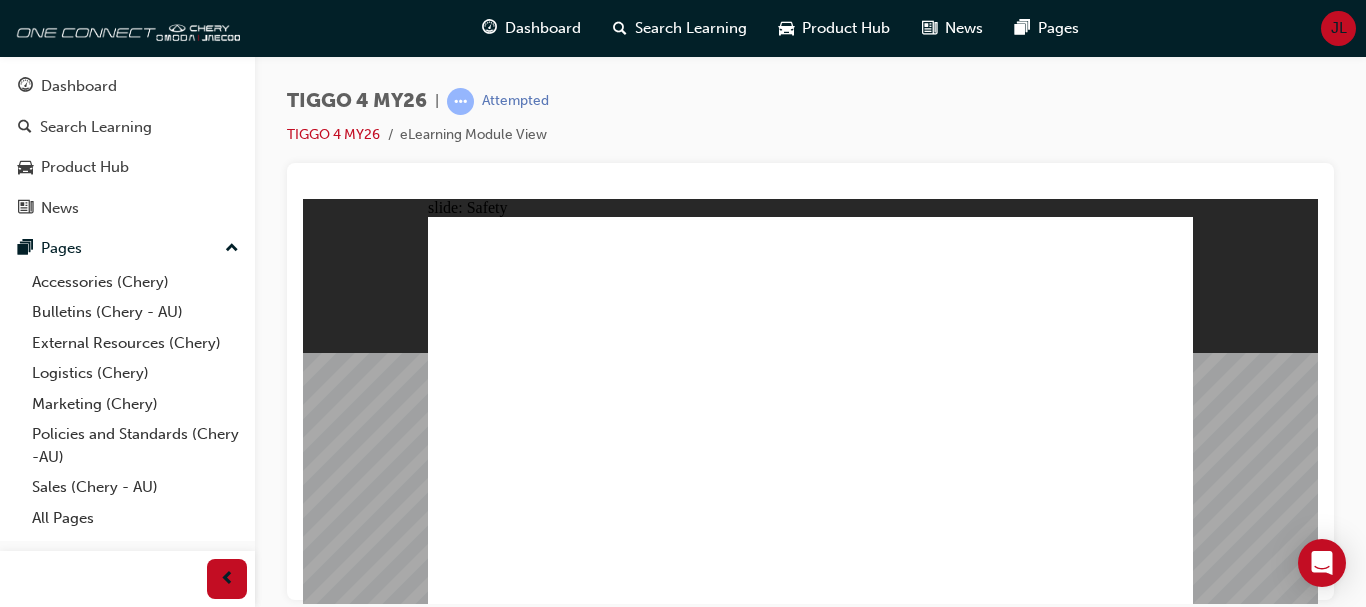 click 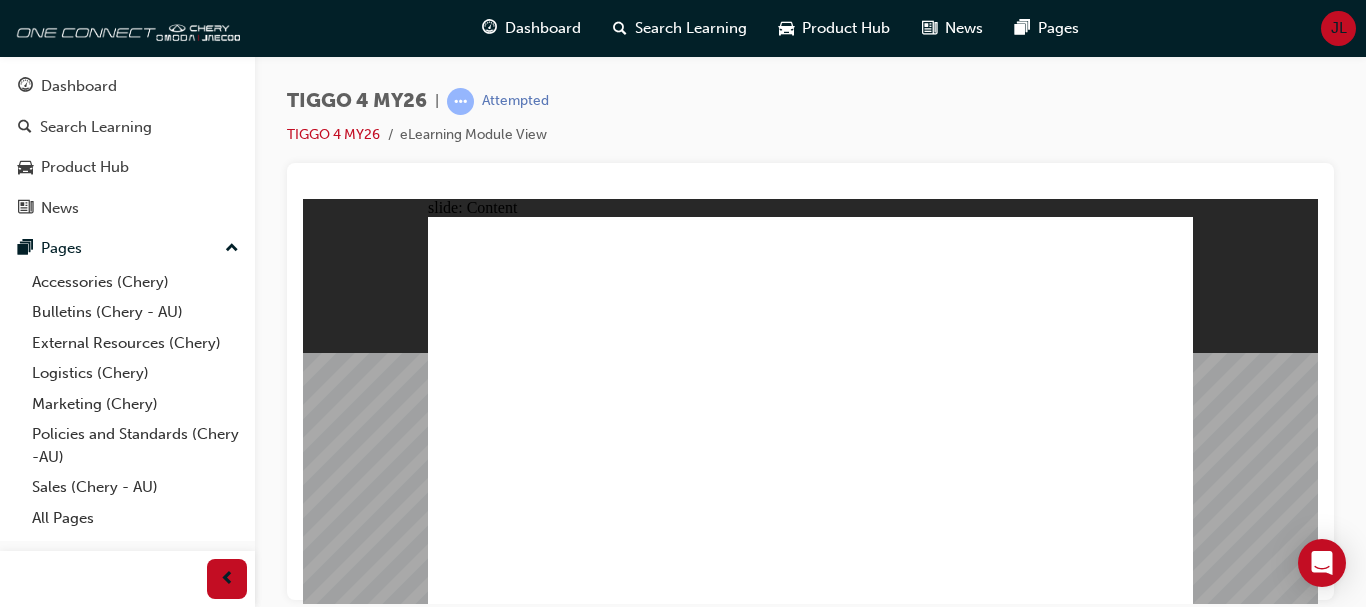 click 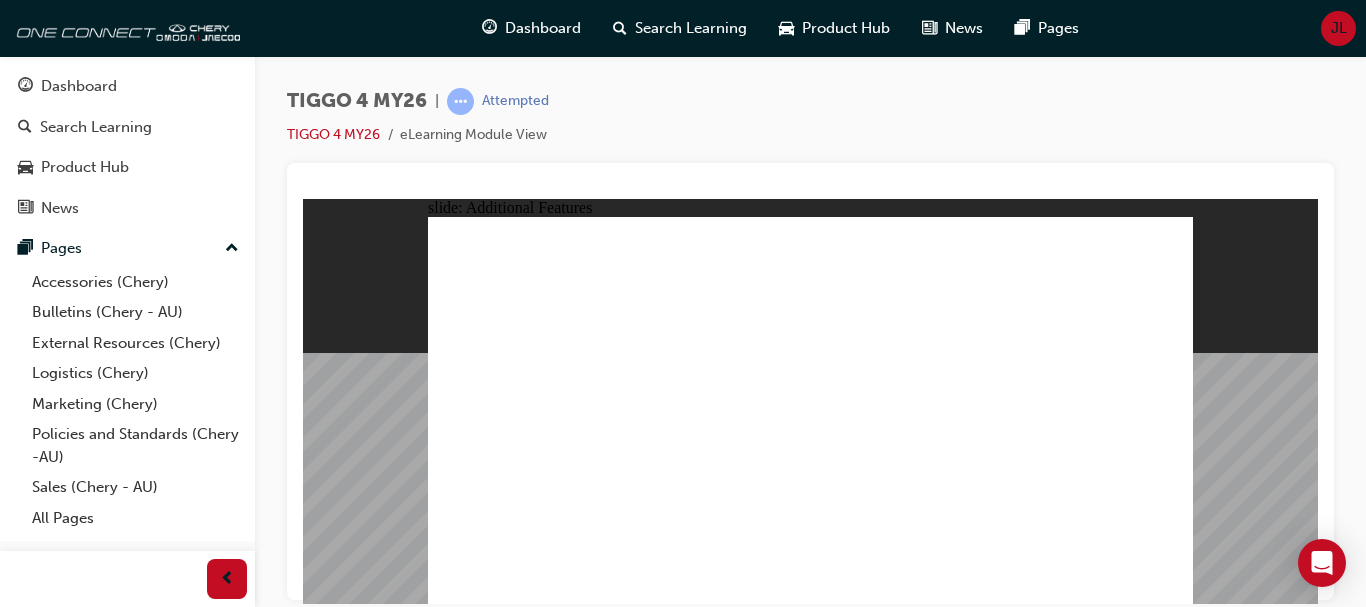 click 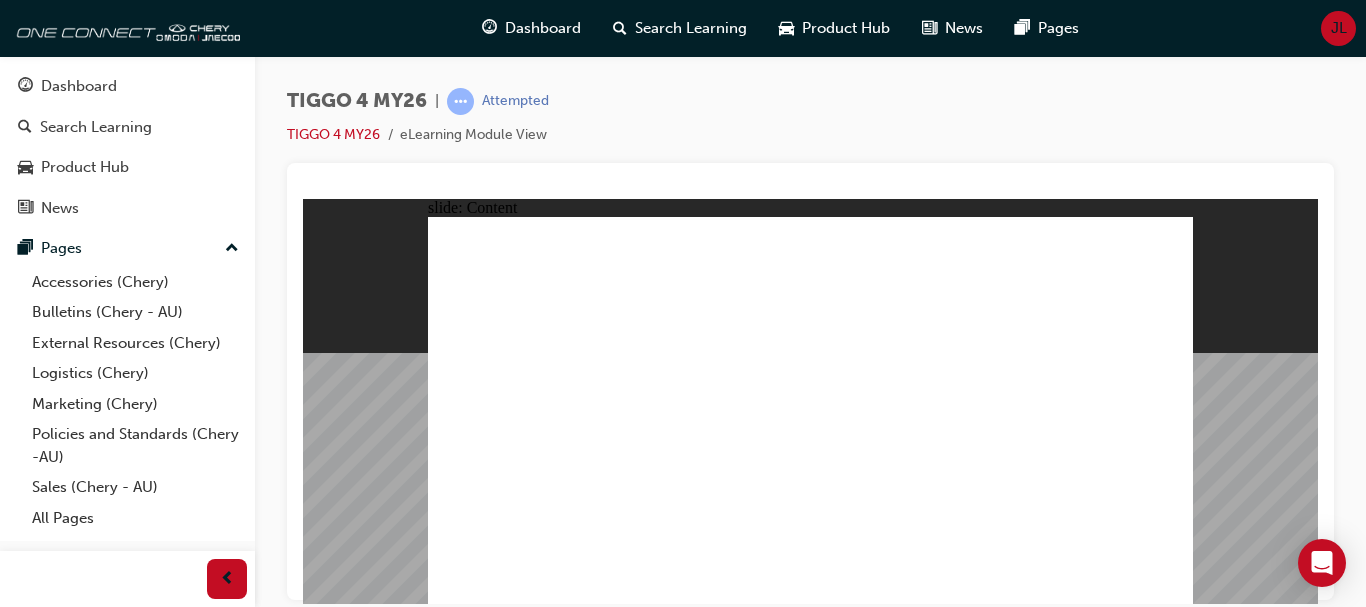 click 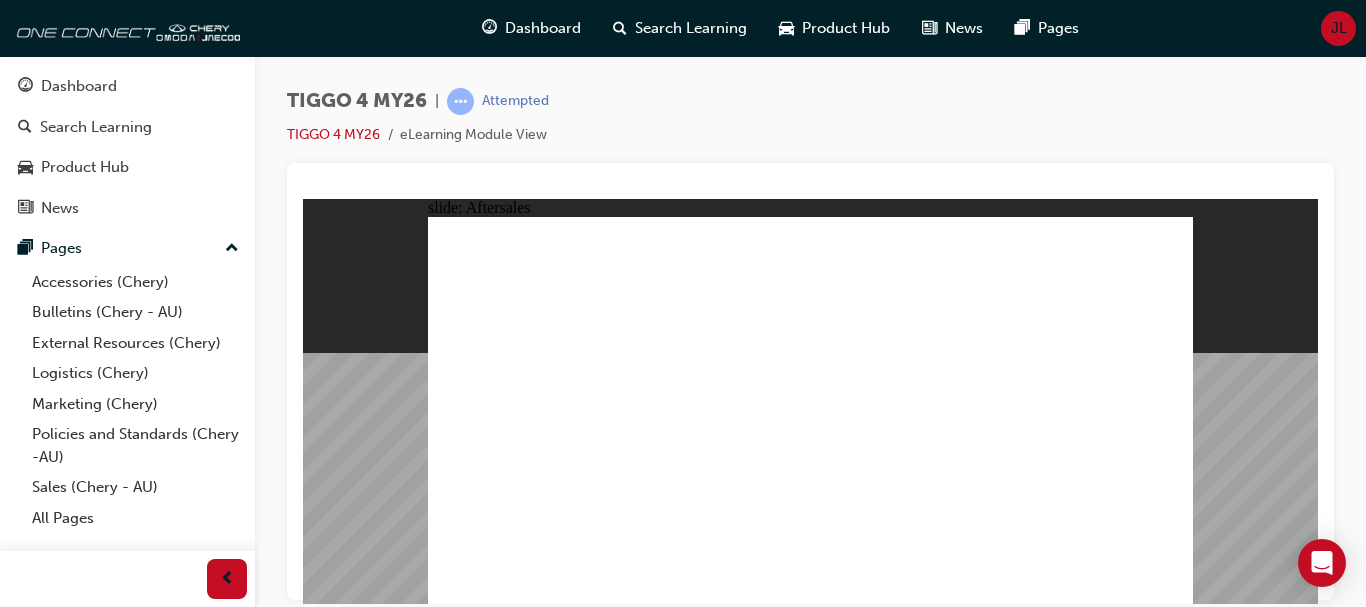 click 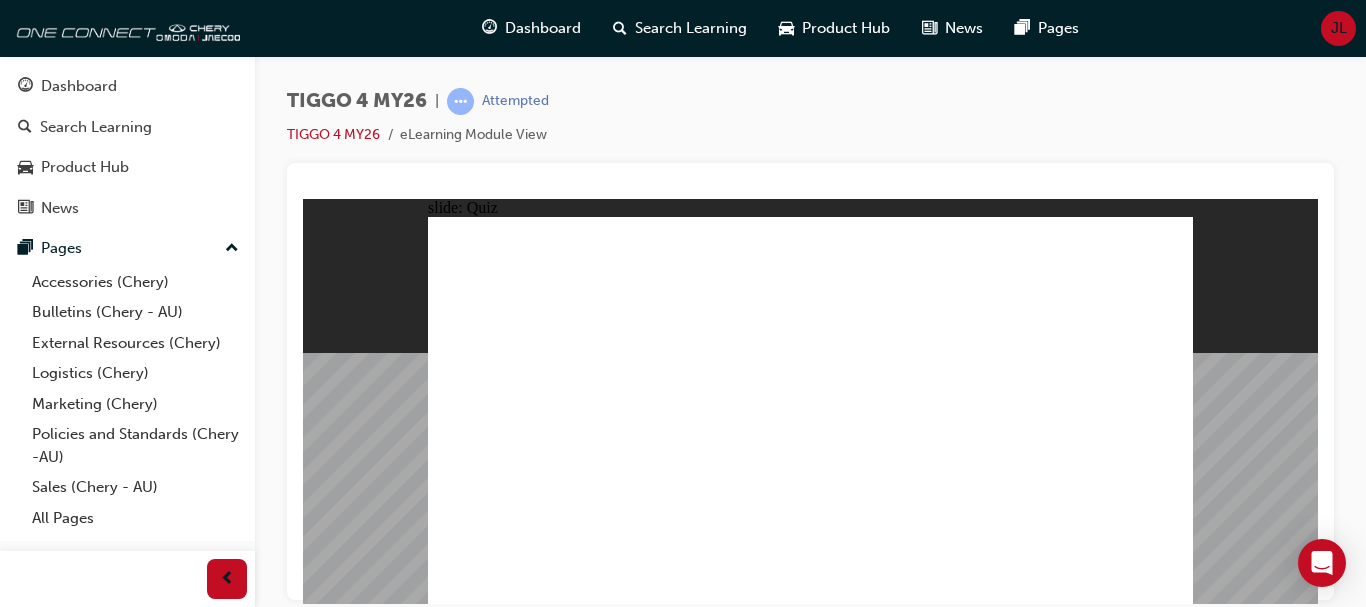 click 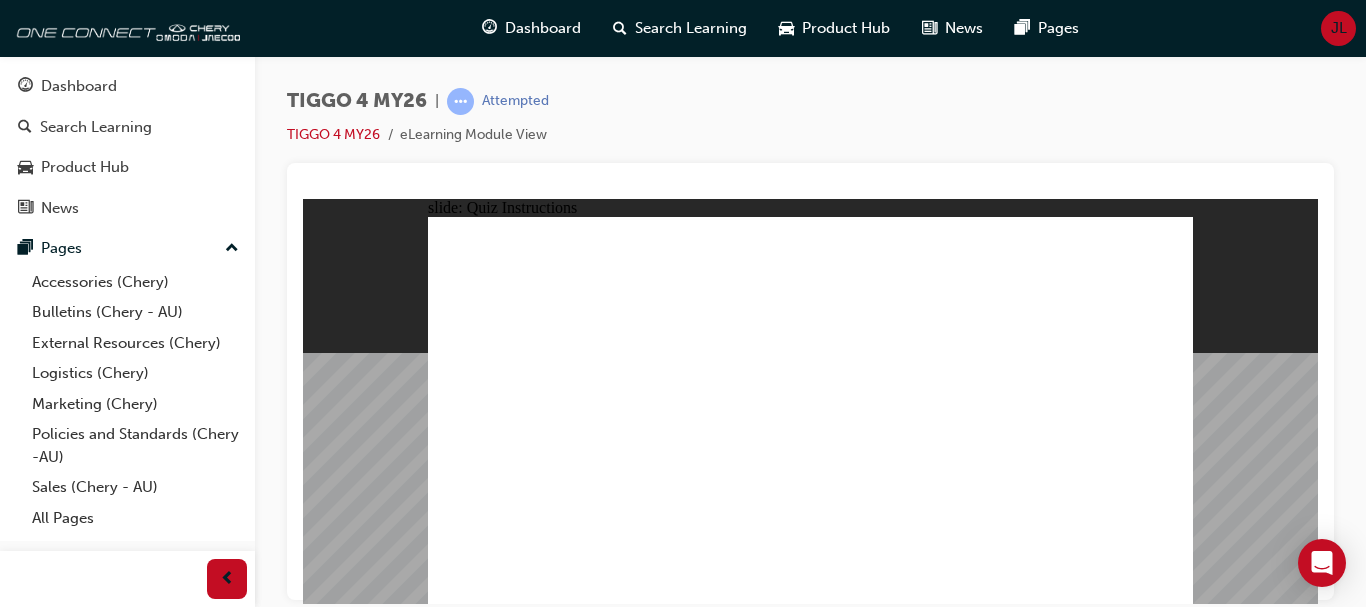 click 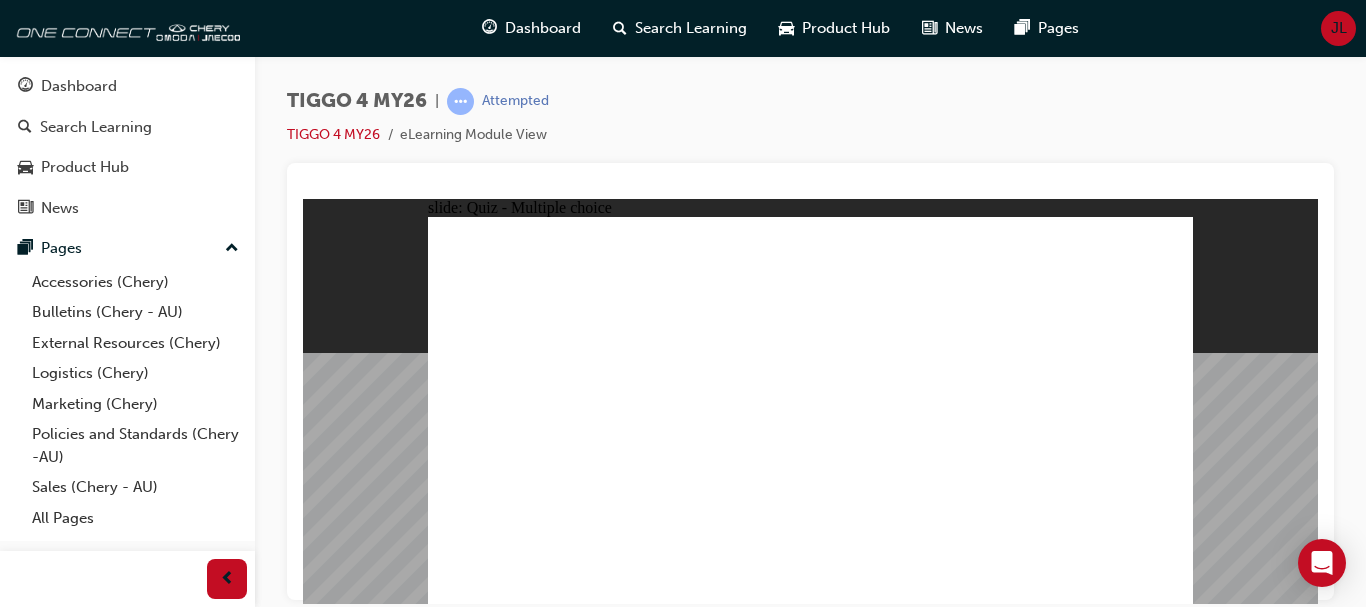 click 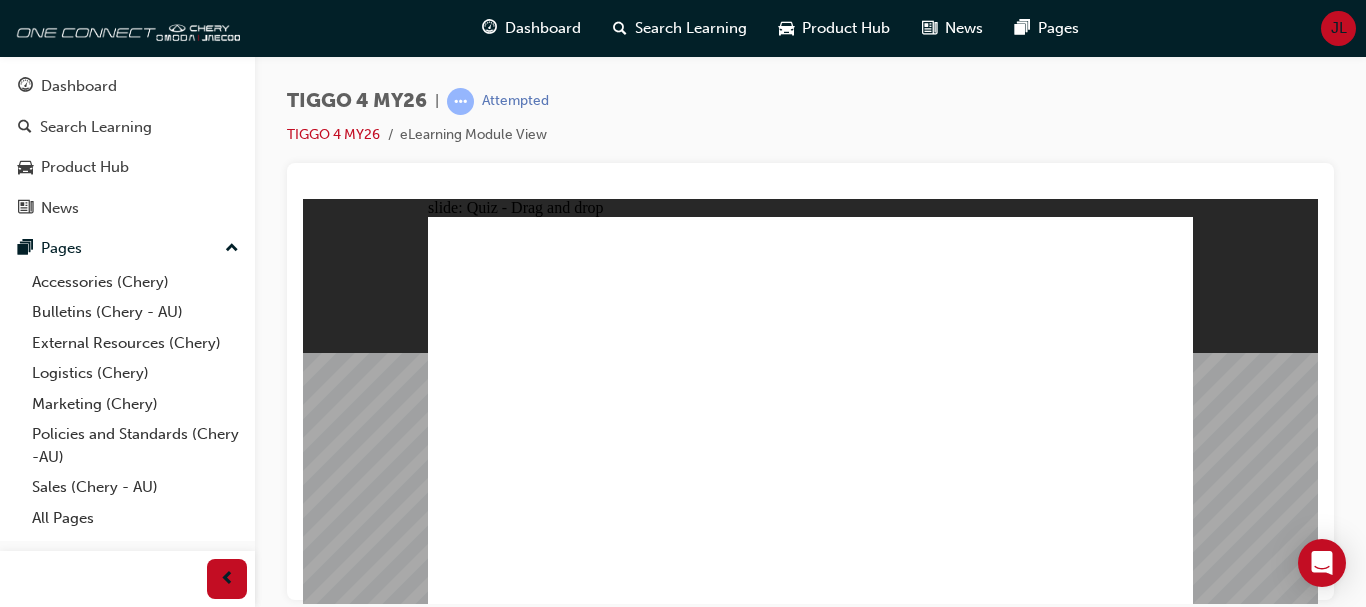 drag, startPoint x: 968, startPoint y: 347, endPoint x: 518, endPoint y: 490, distance: 472.17474 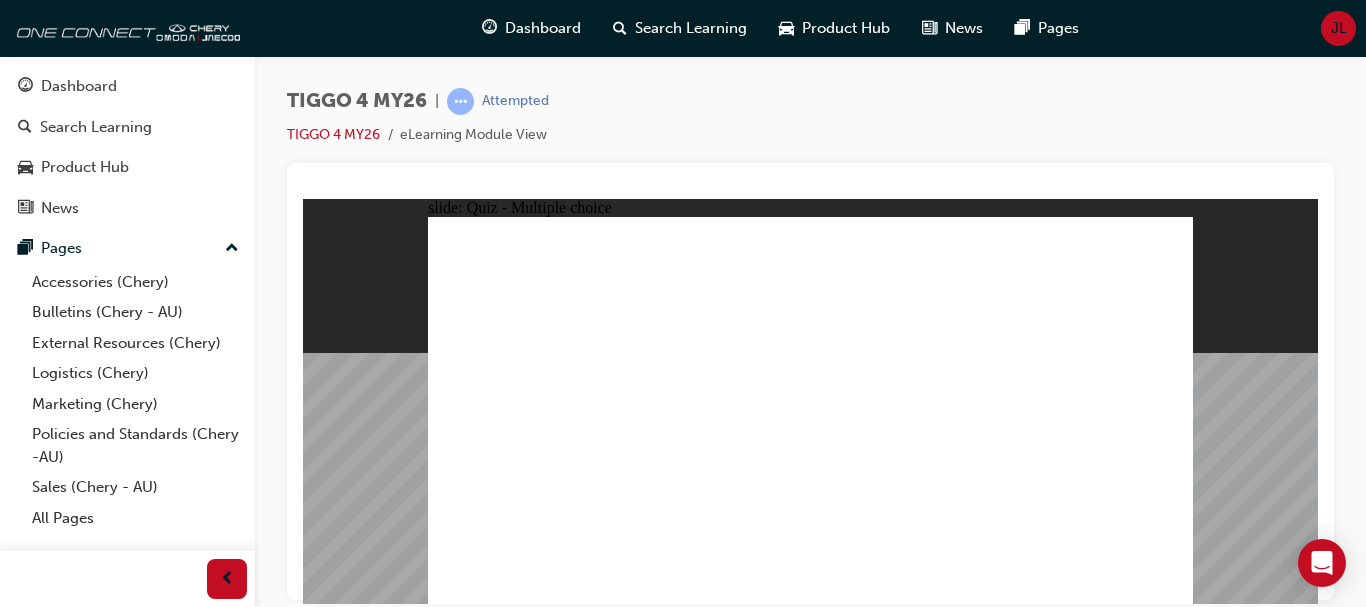 click 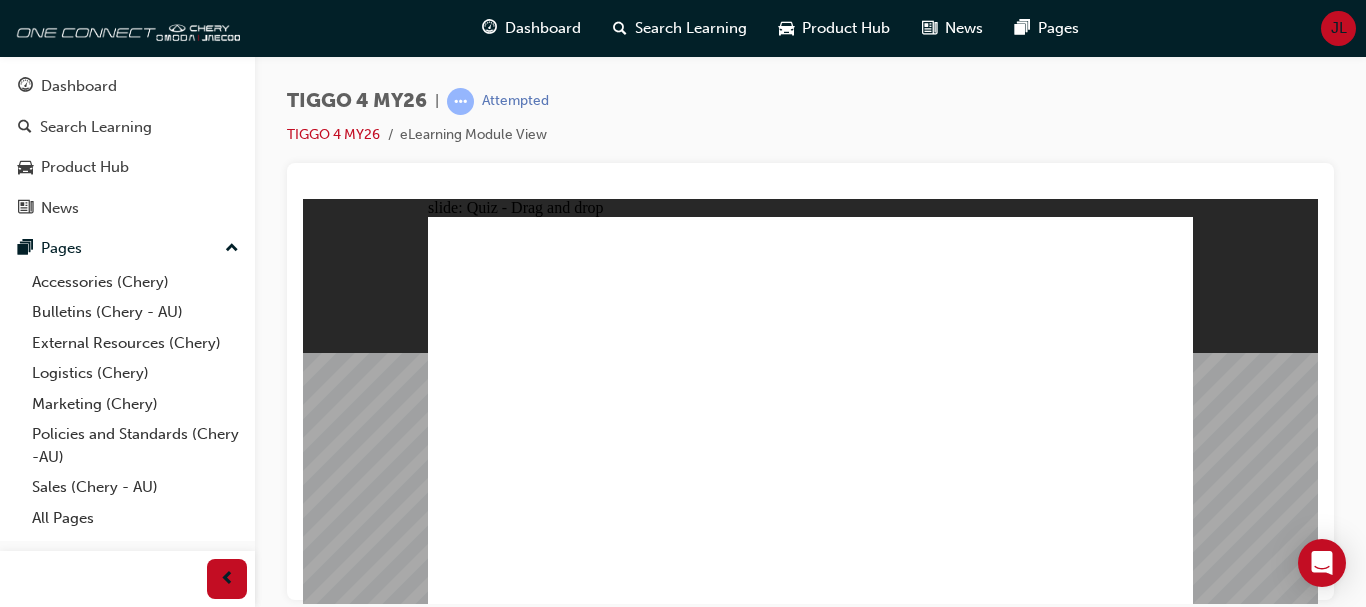 drag, startPoint x: 682, startPoint y: 372, endPoint x: 897, endPoint y: 305, distance: 225.1977 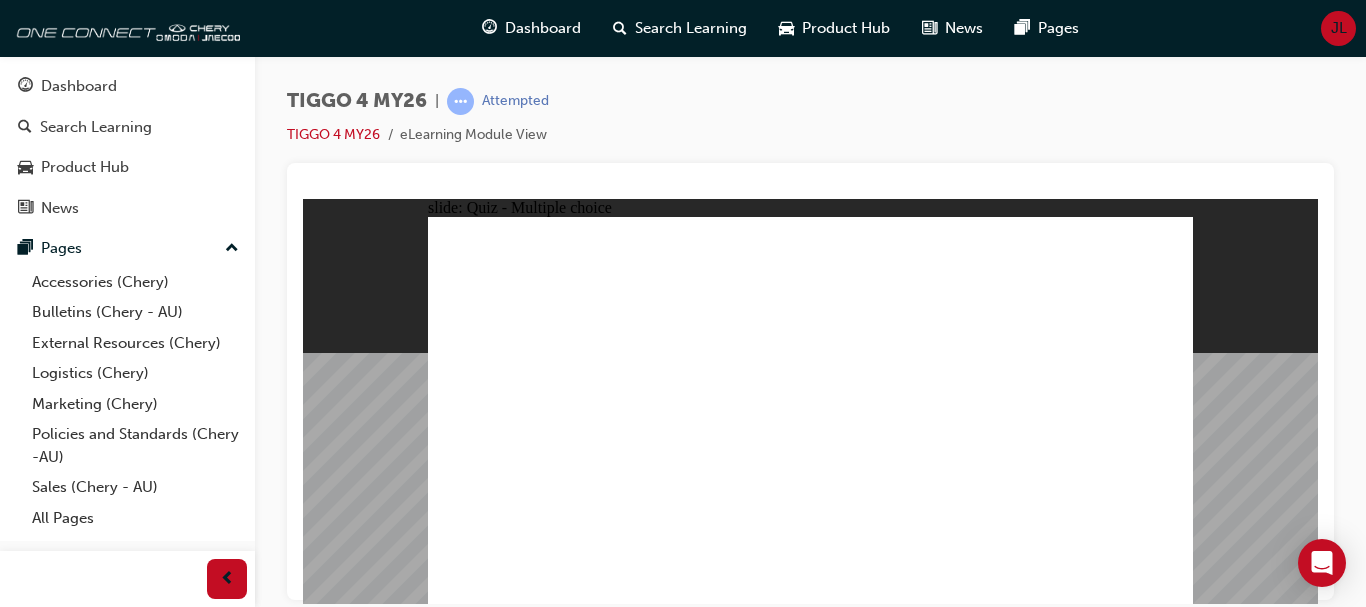 click 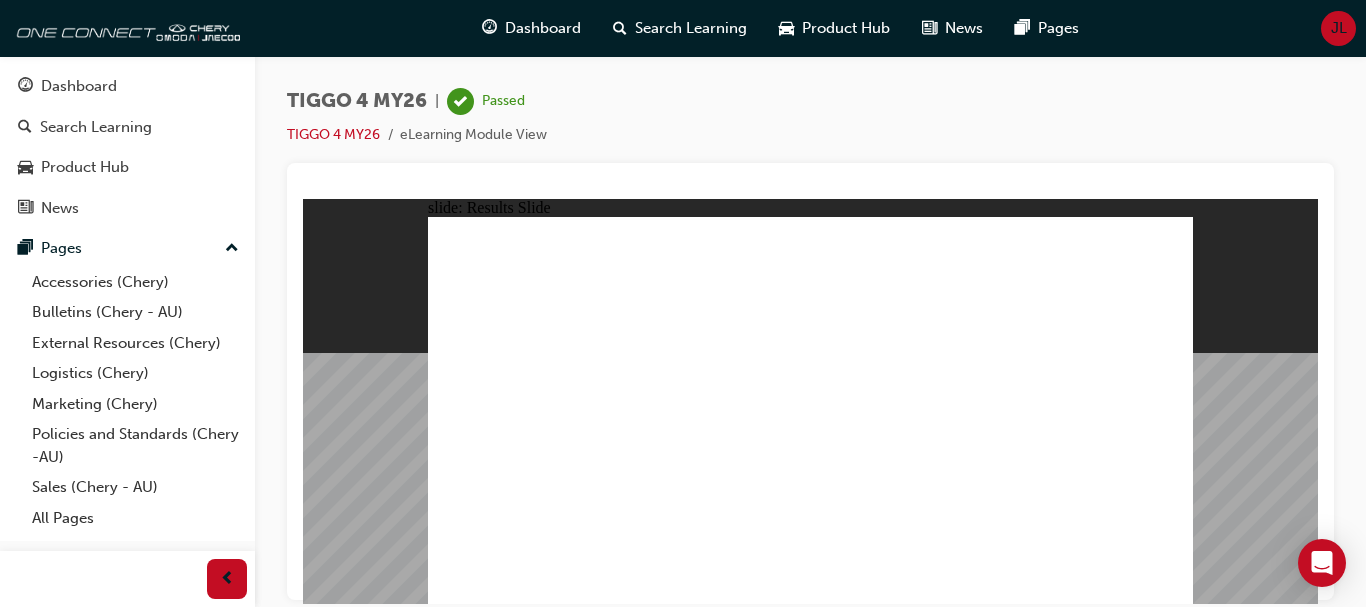 click 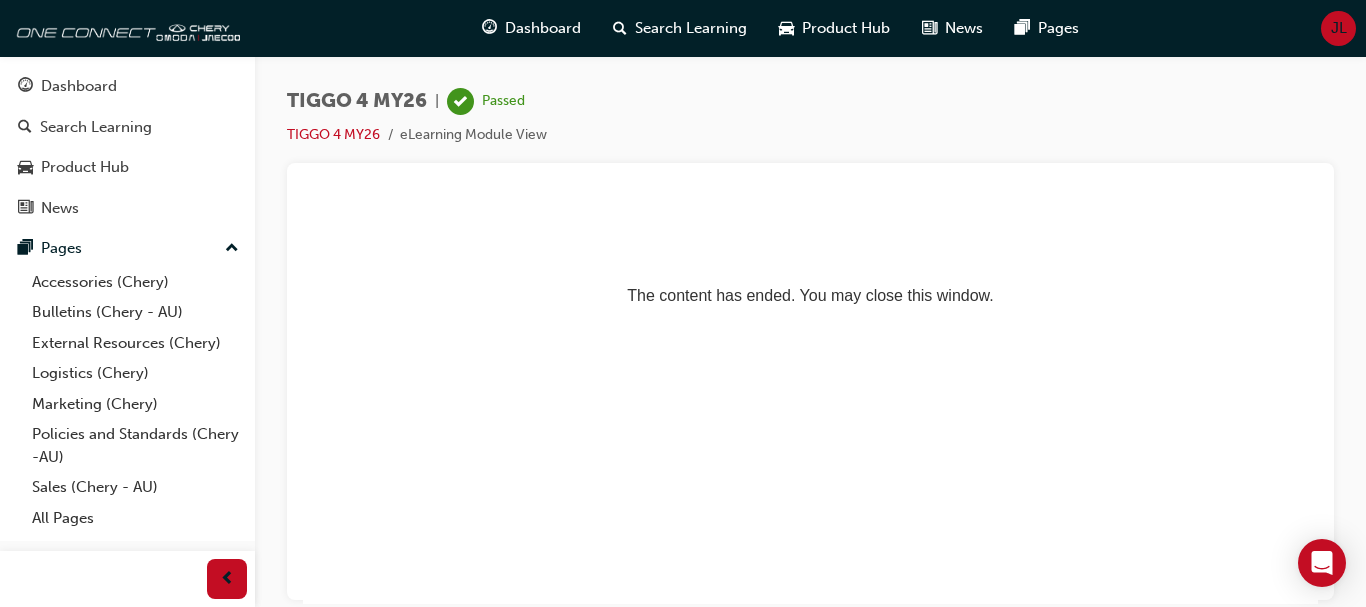 scroll, scrollTop: 0, scrollLeft: 0, axis: both 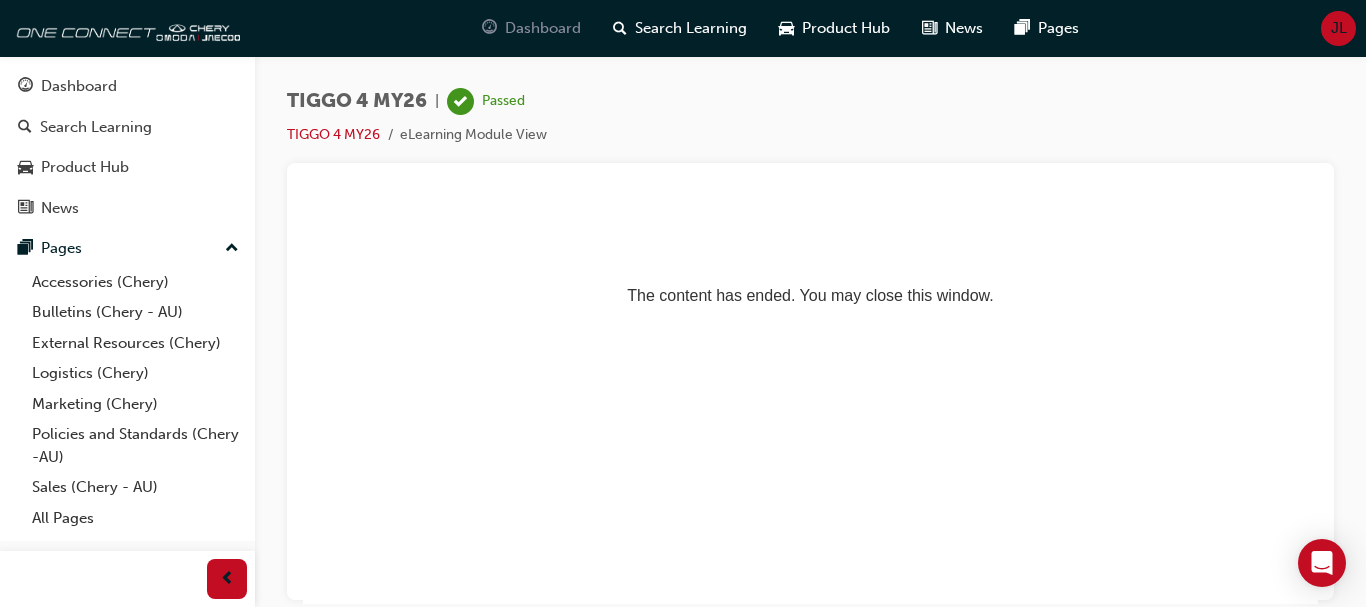 click on "Dashboard" at bounding box center (531, 28) 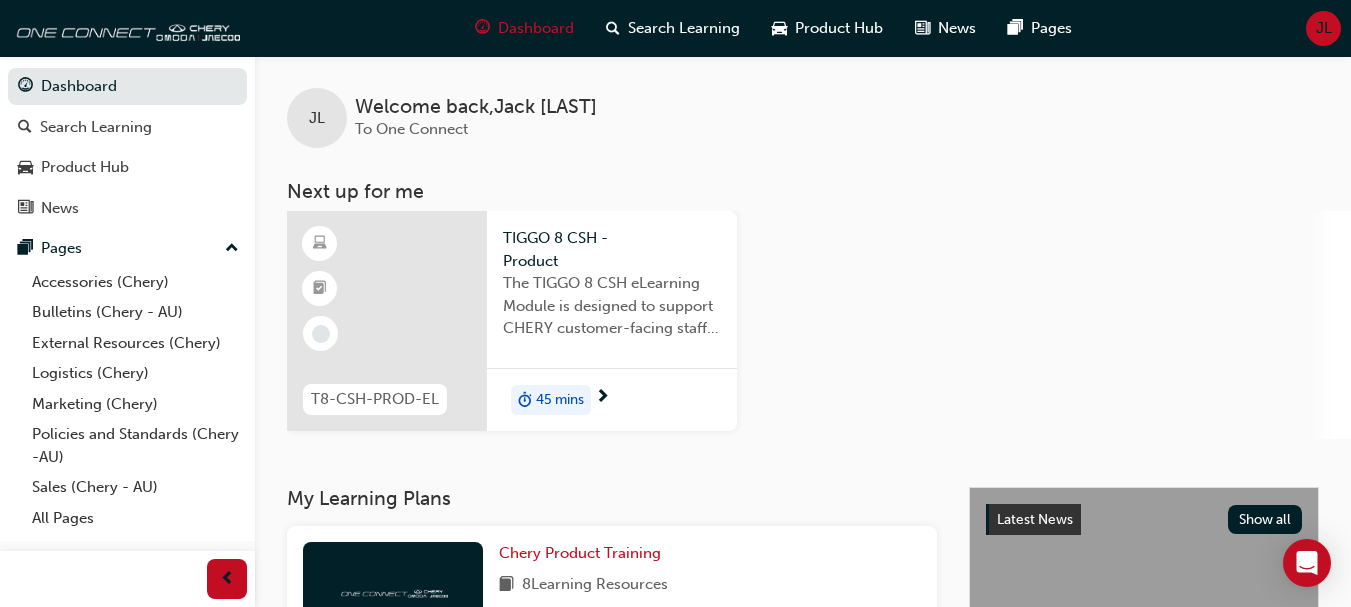 click on "45 mins" at bounding box center [560, 400] 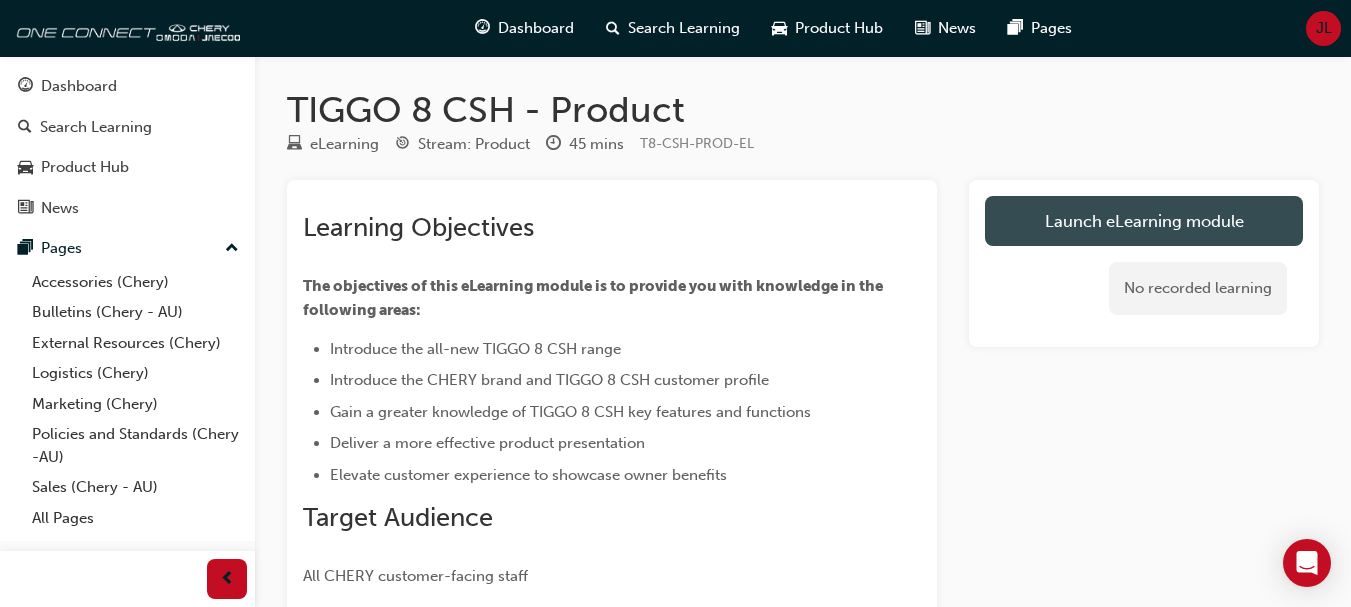 click on "Launch eLearning module" at bounding box center [1144, 221] 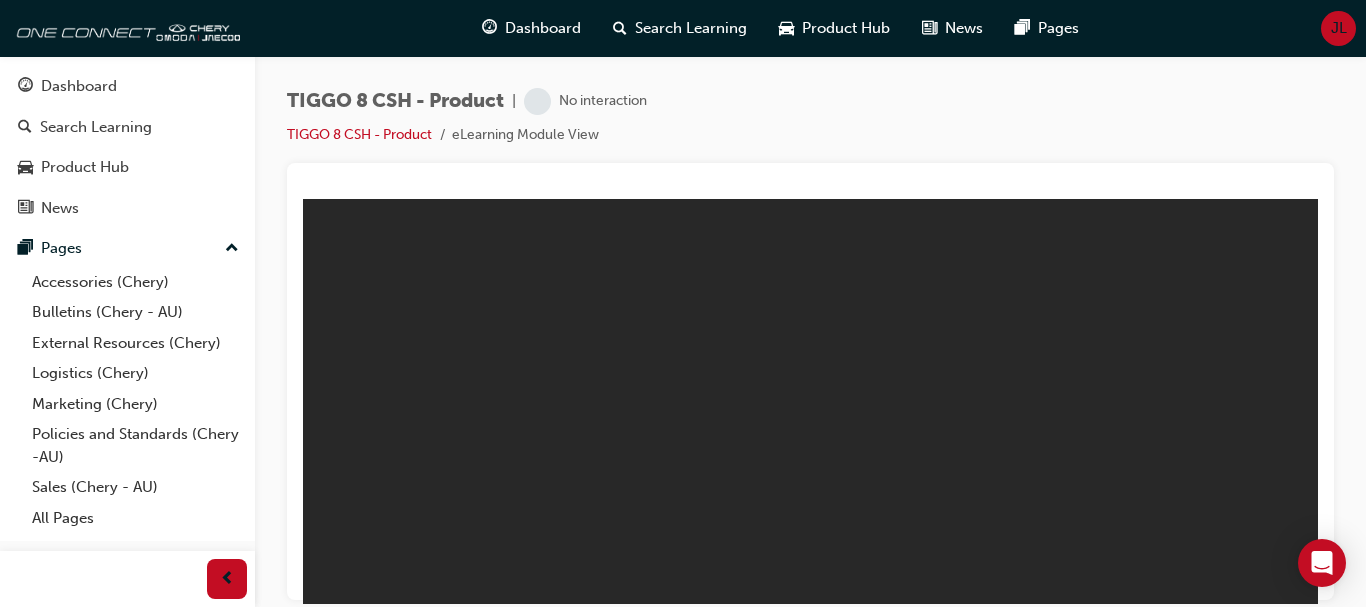 scroll, scrollTop: 0, scrollLeft: 0, axis: both 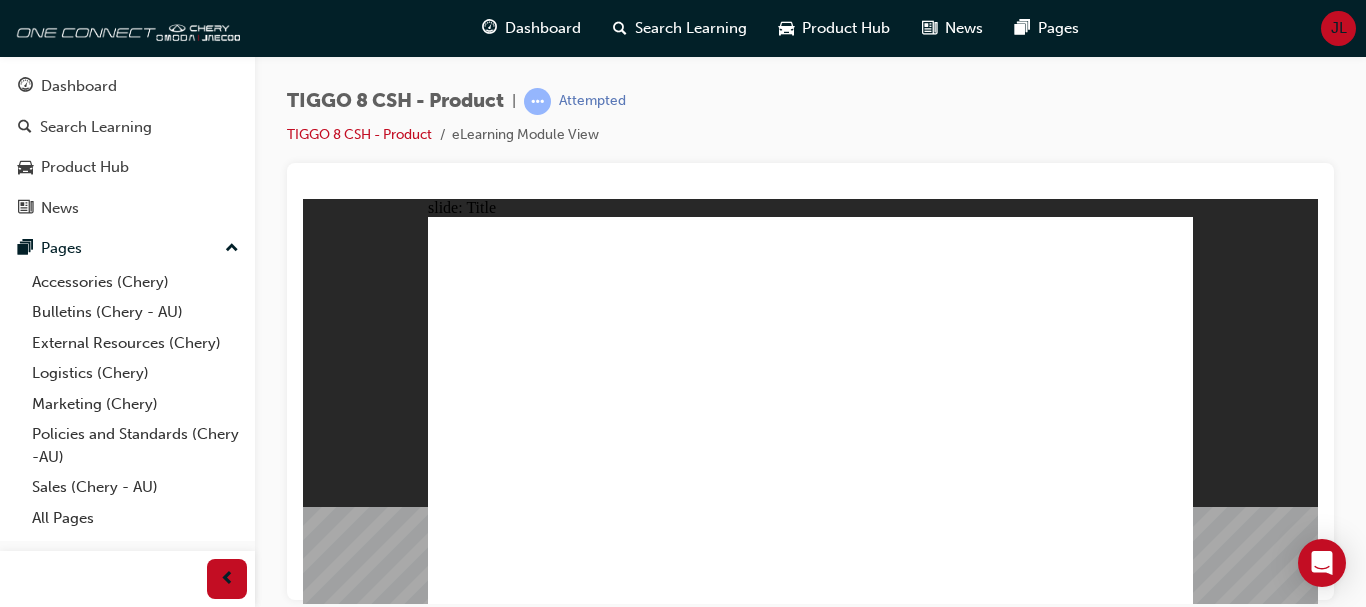 click 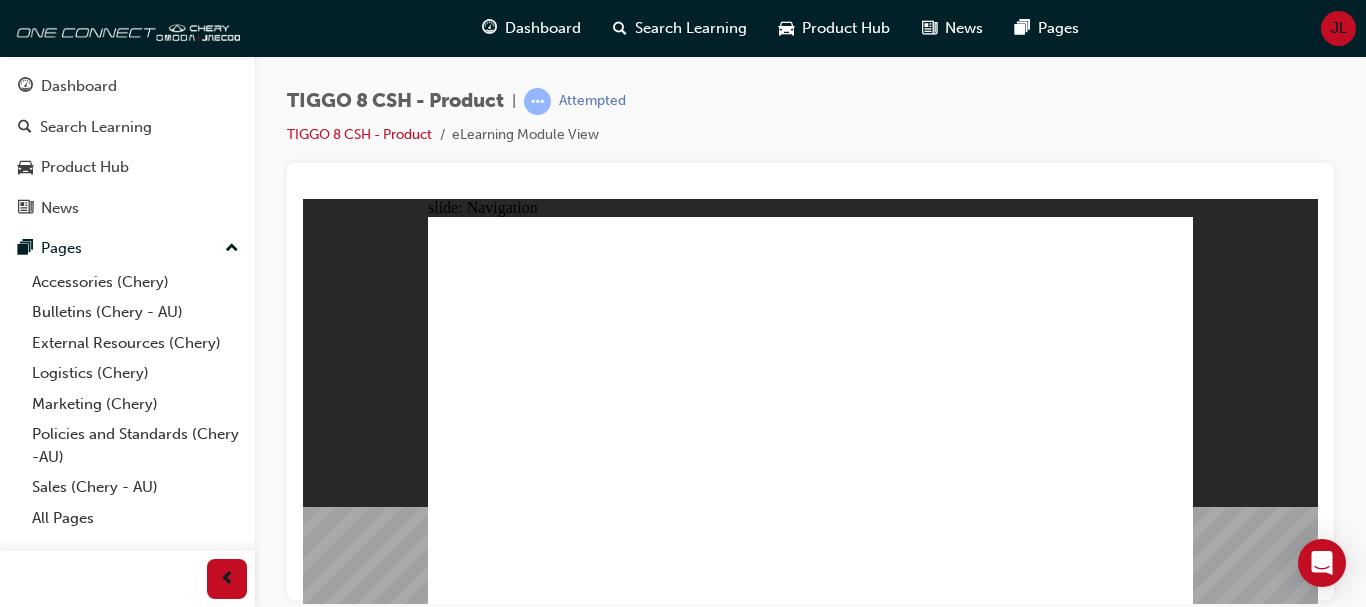 click 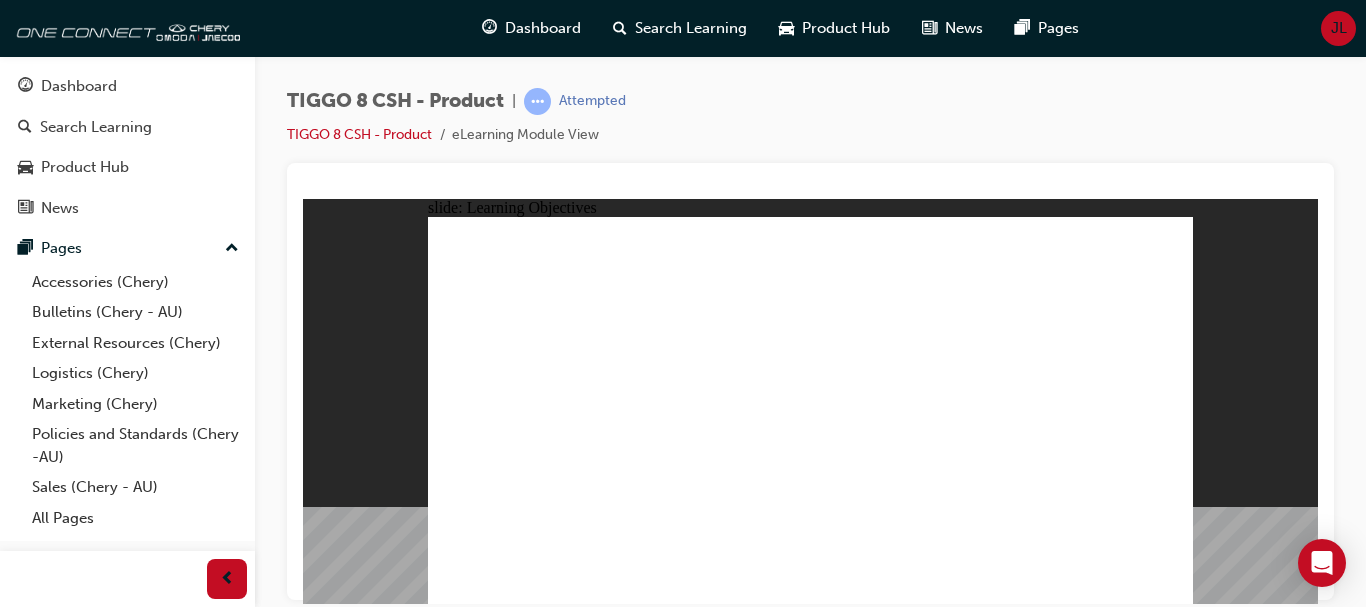click 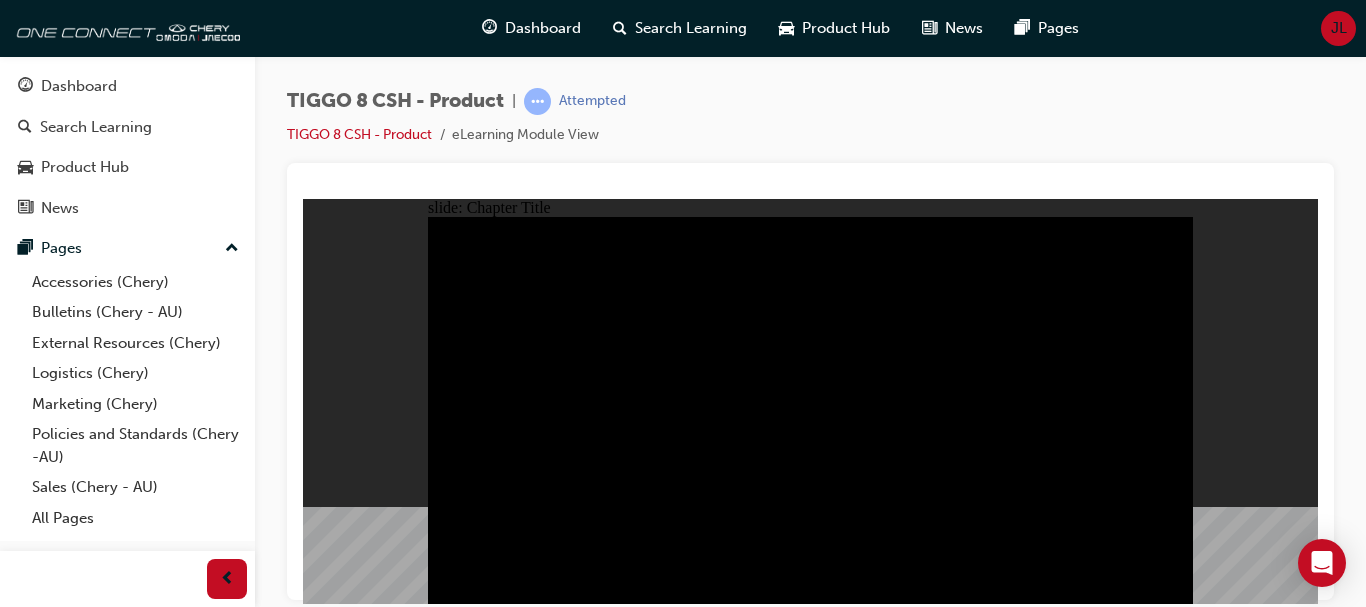 click 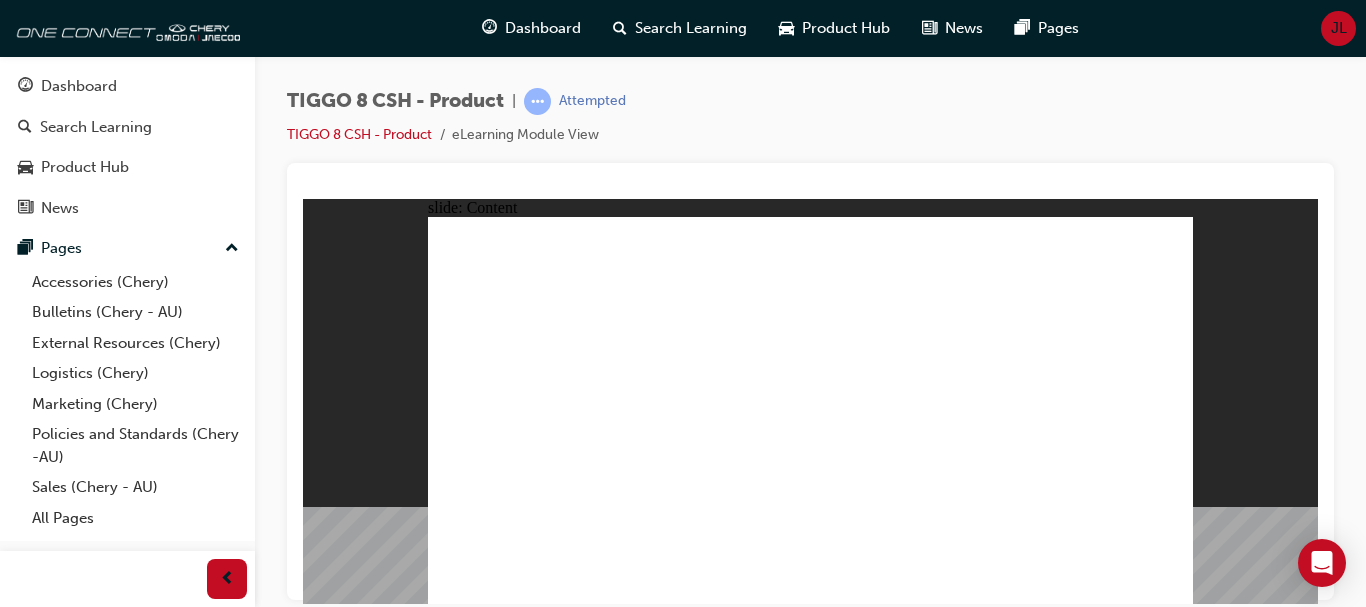 click 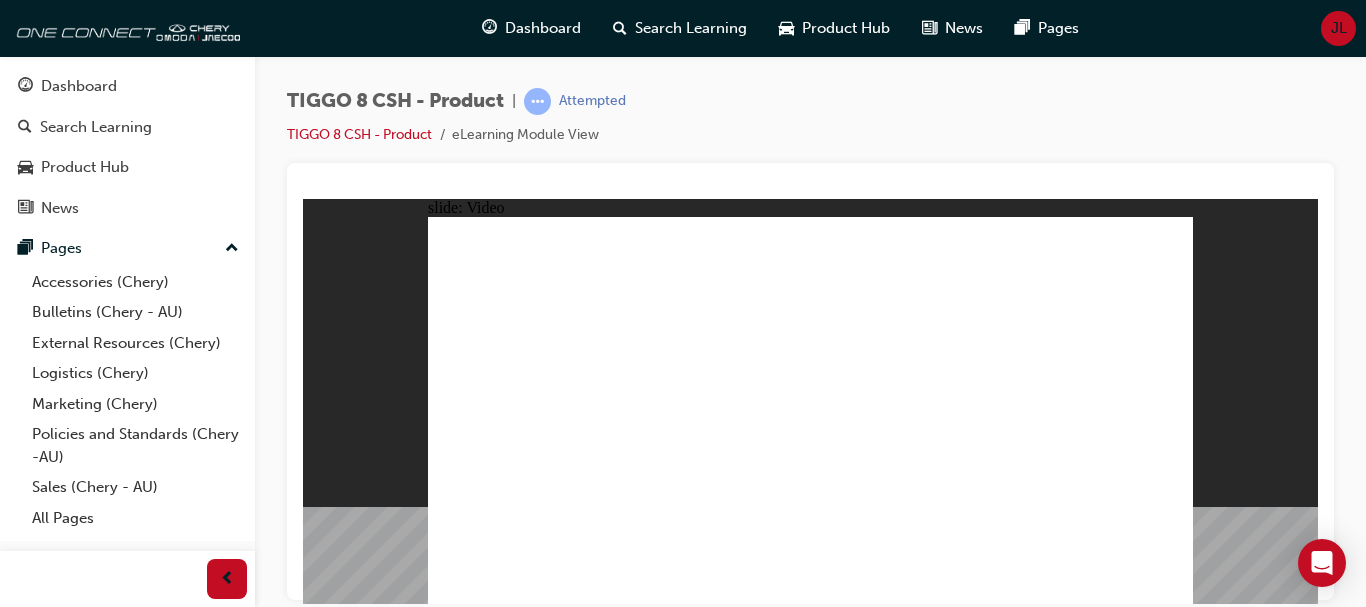 click at bounding box center [704, 3203] 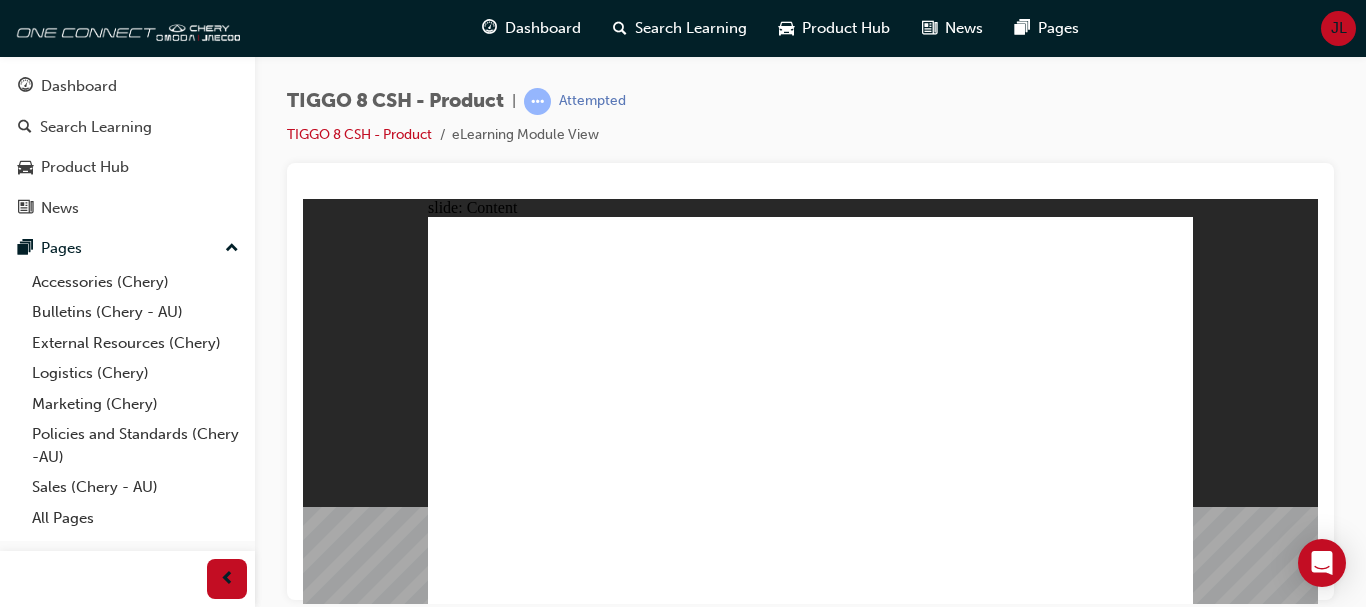 click 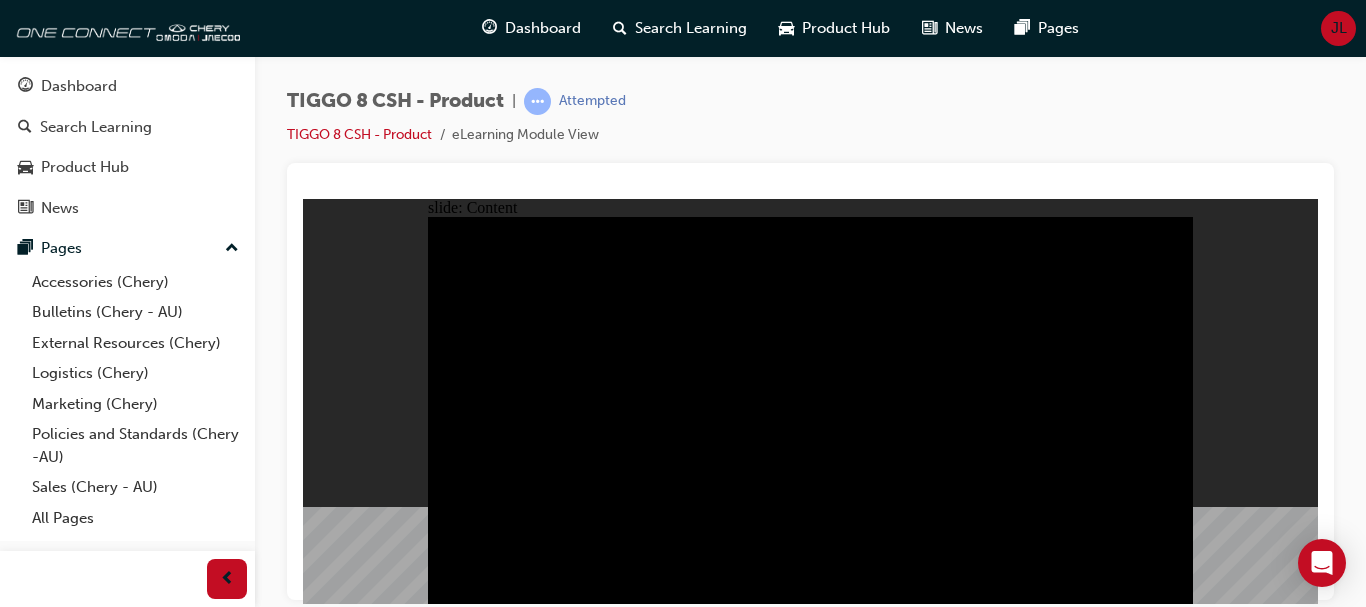 click 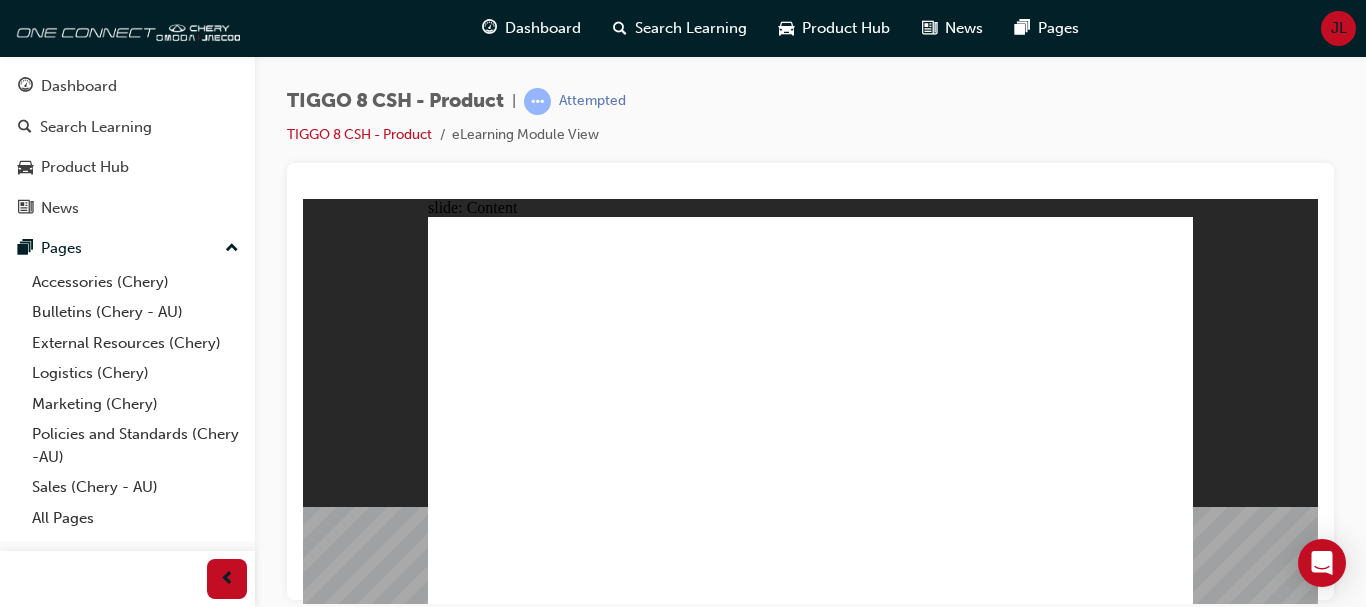 click 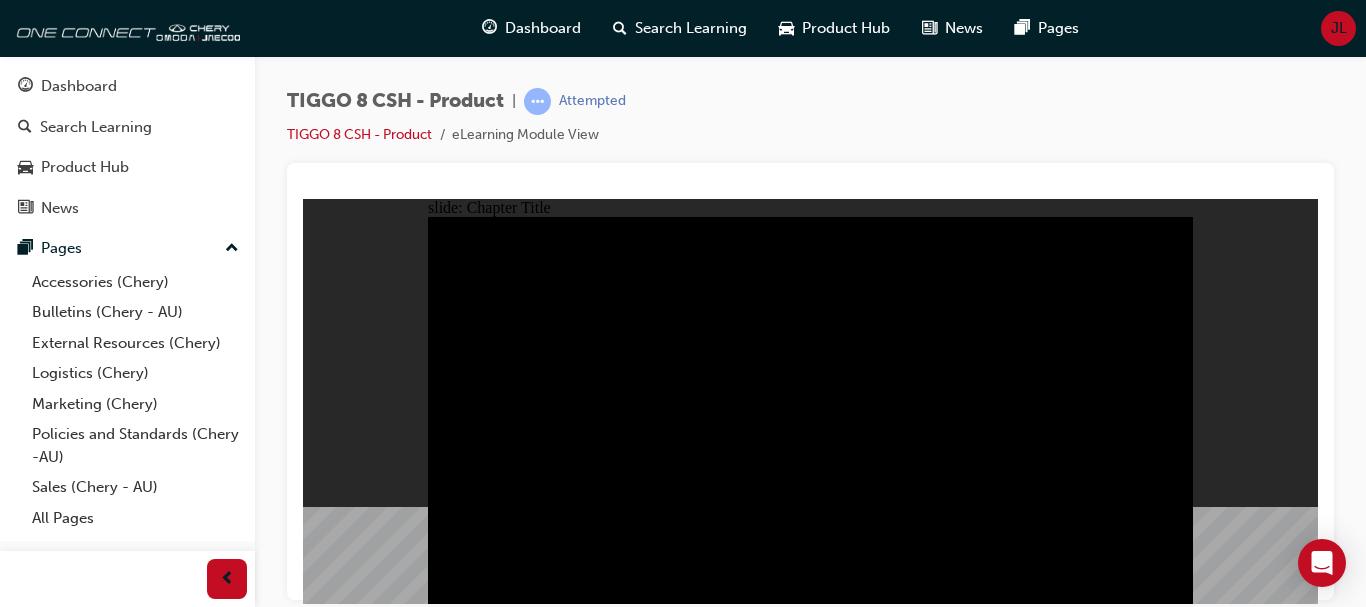 click 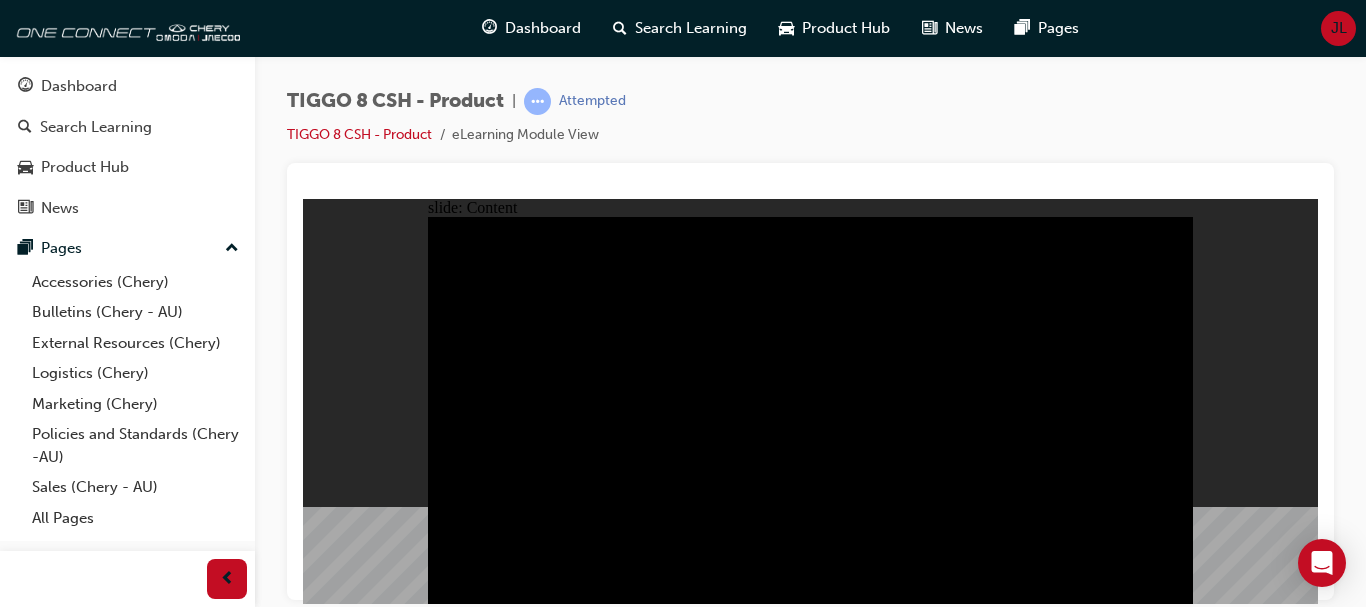 click 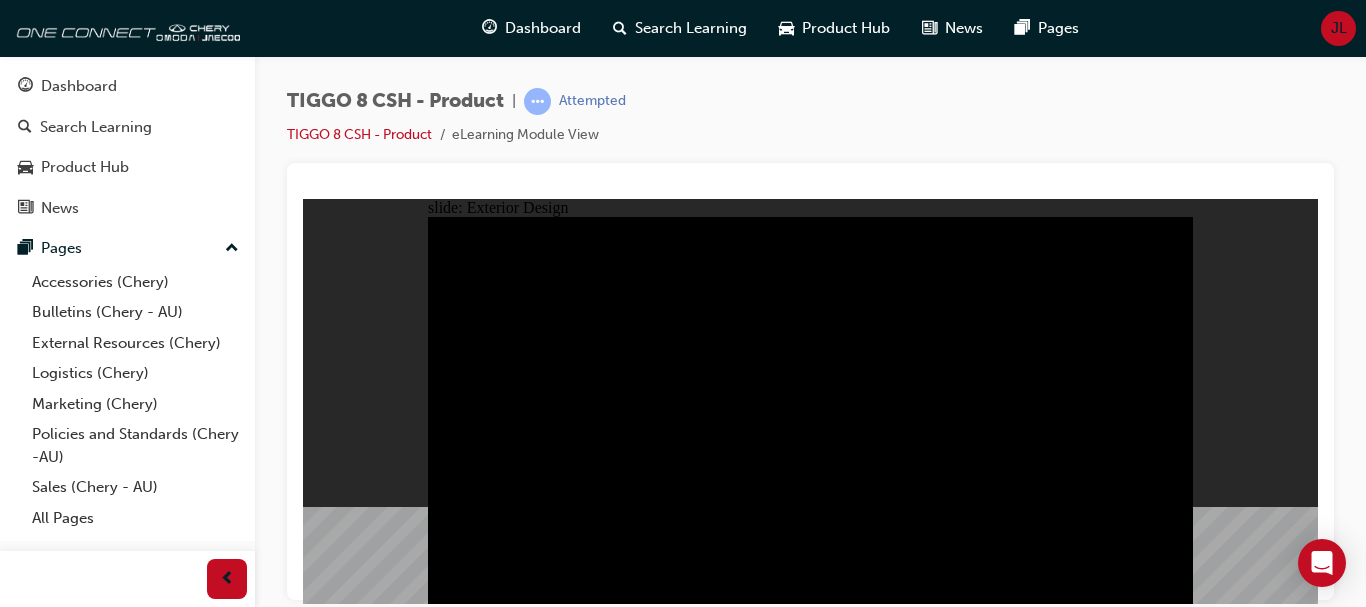 click 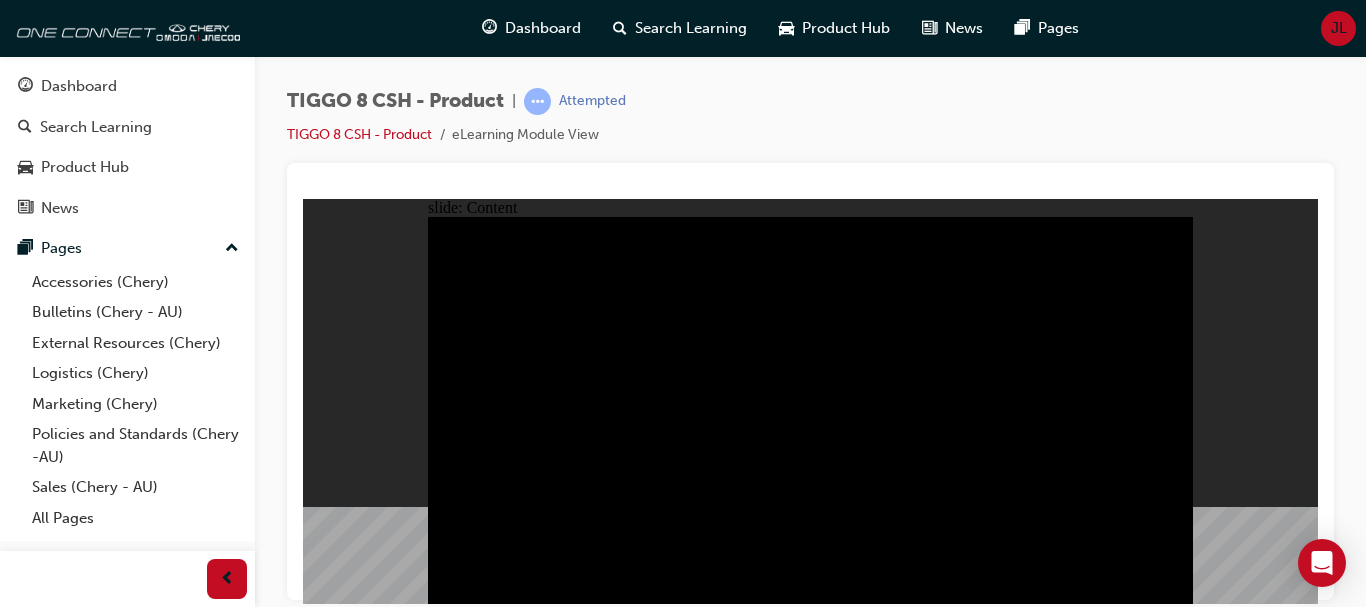 click 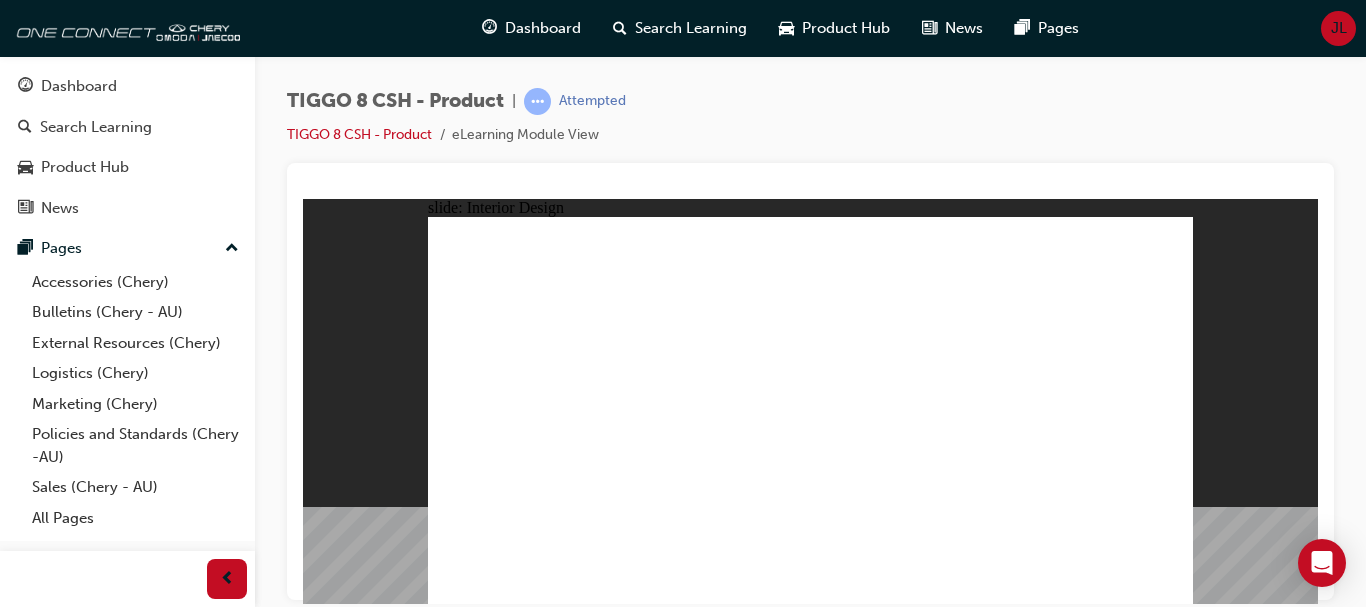 click 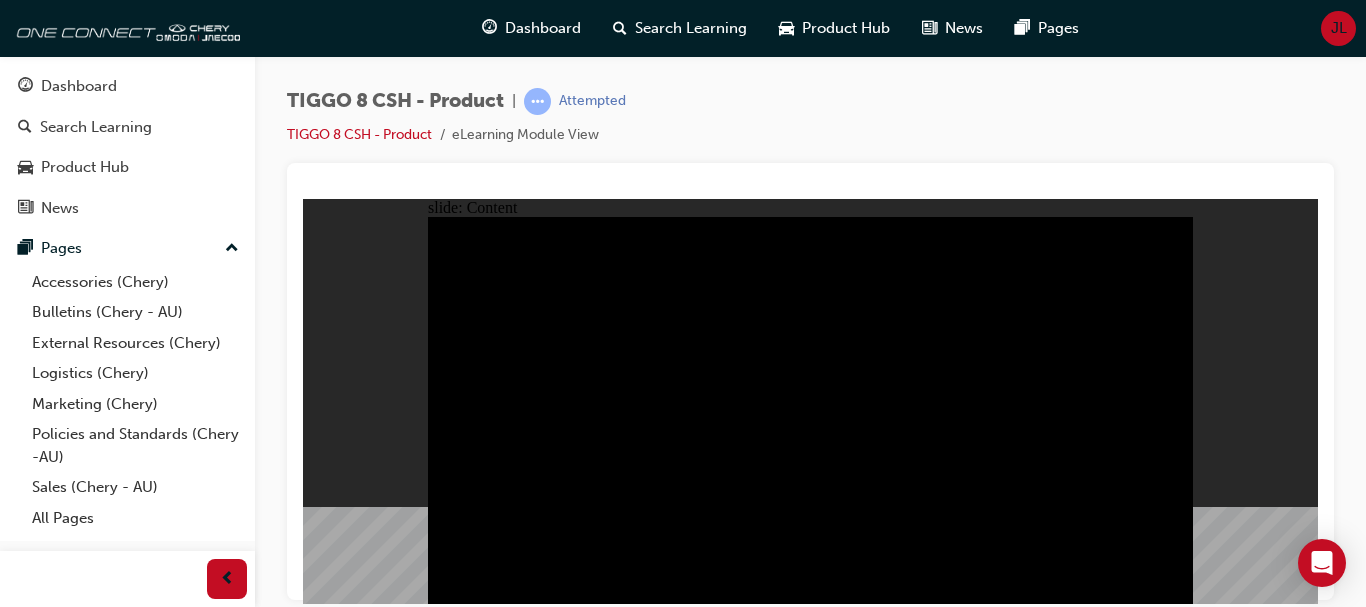 click 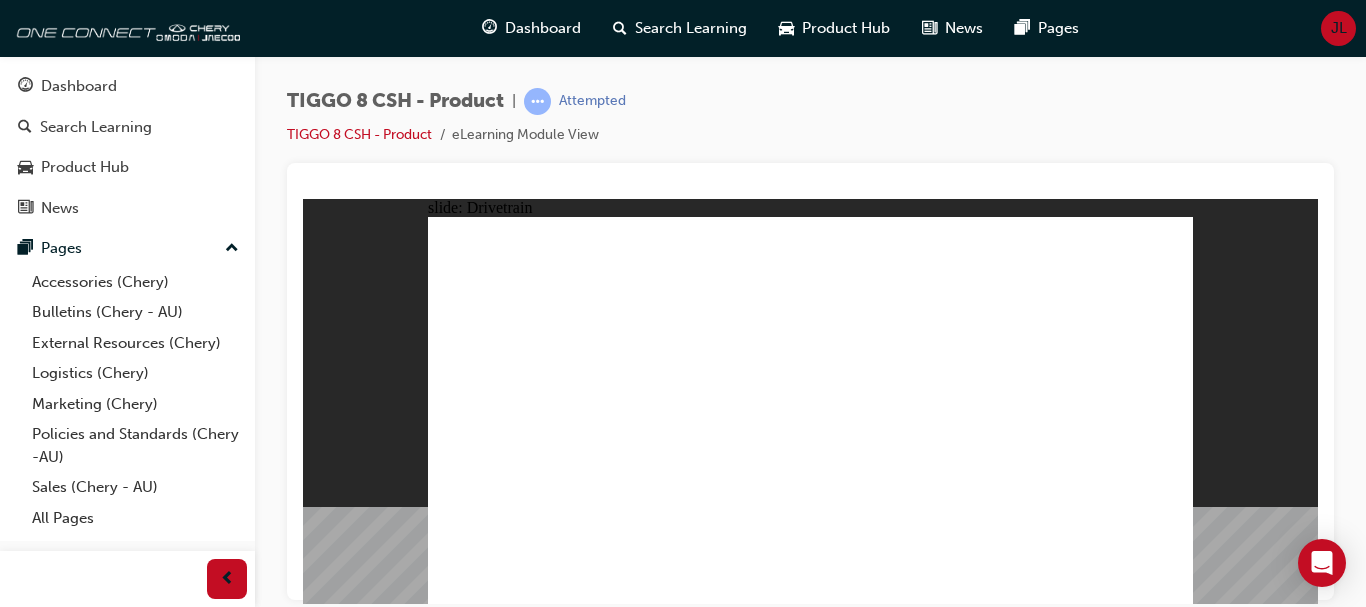 click 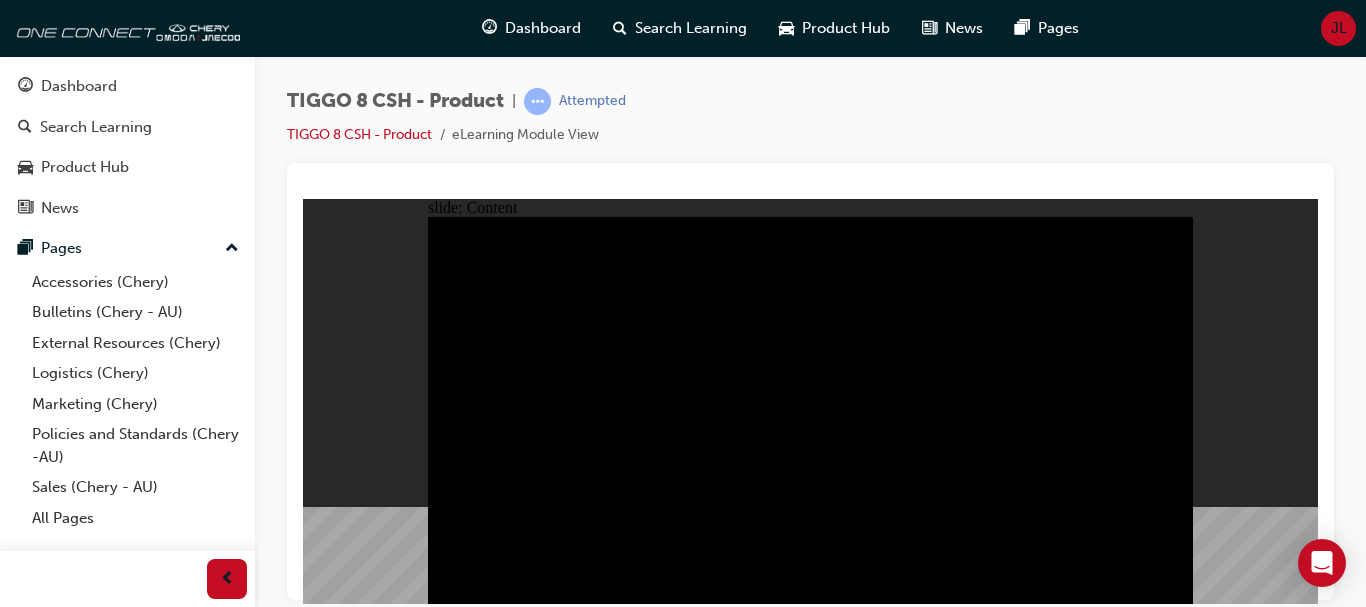 click 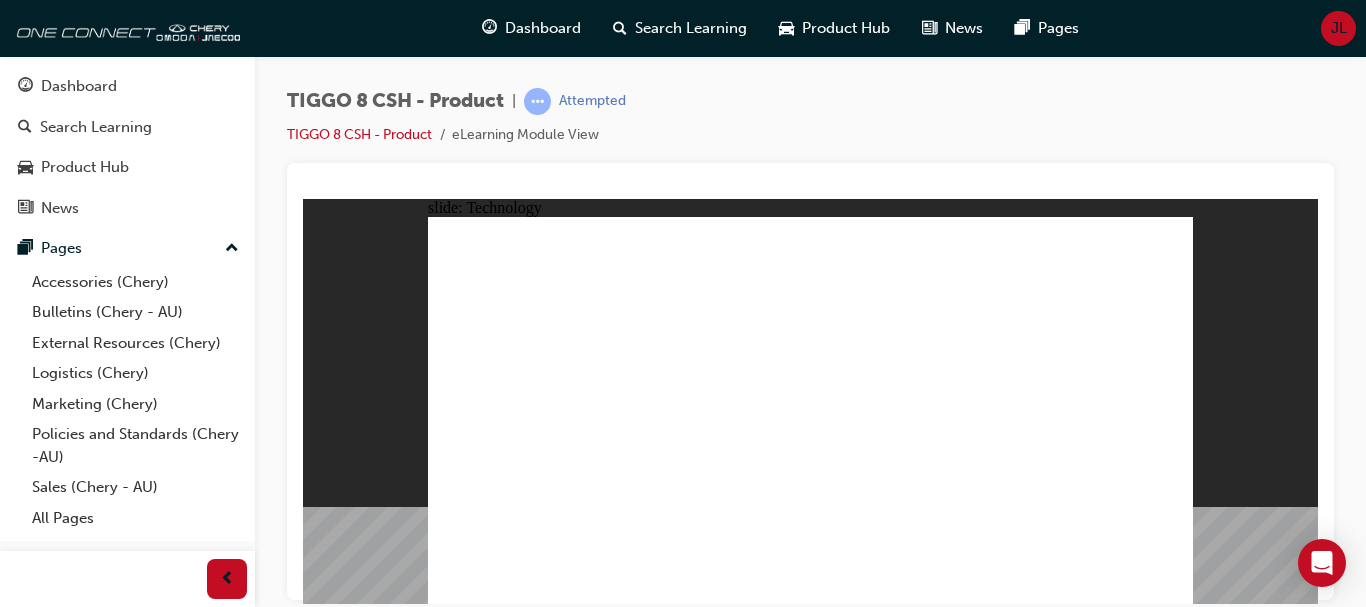 click 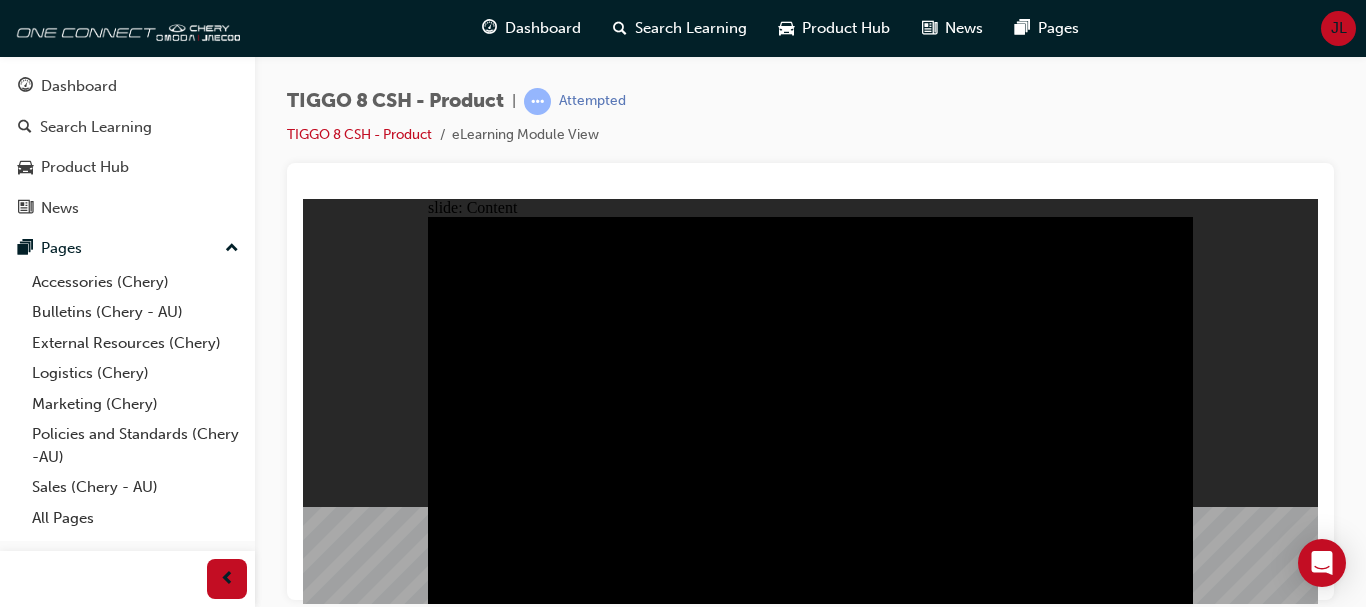click 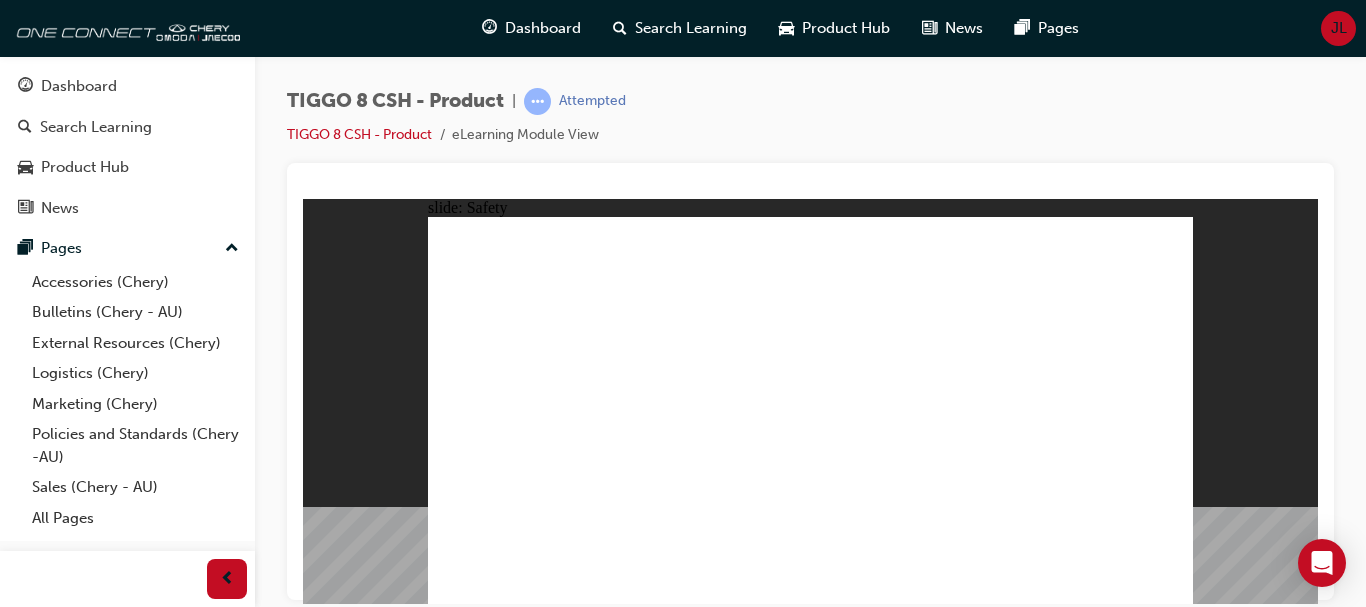 click 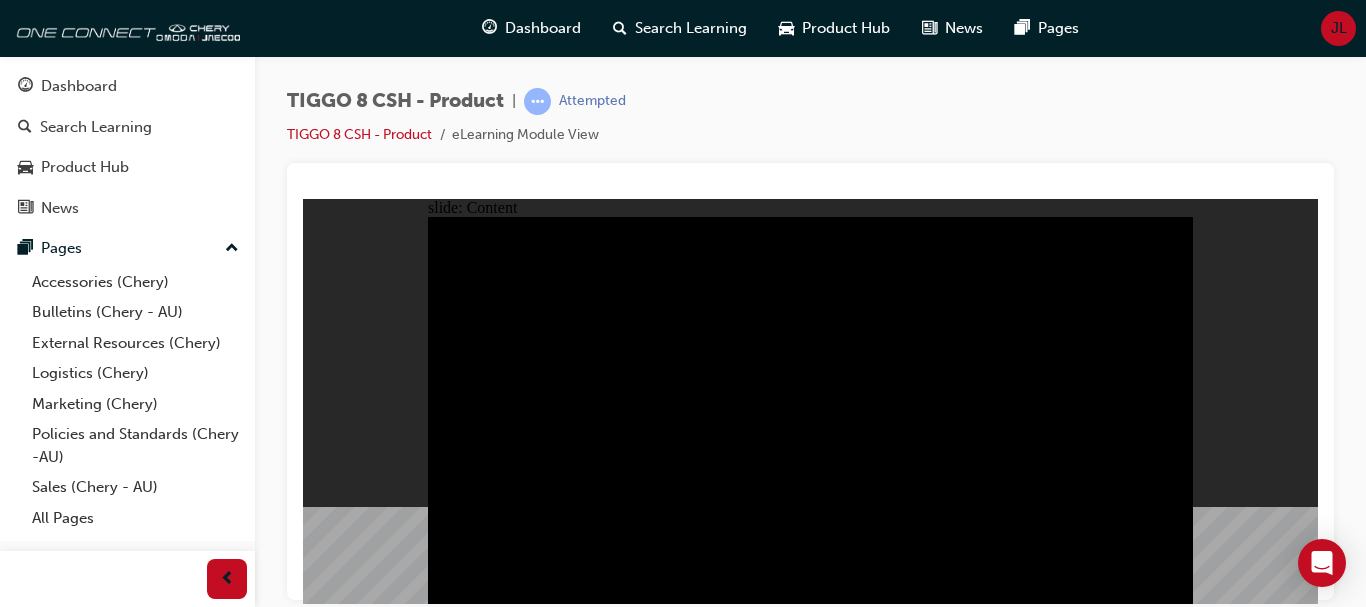 click 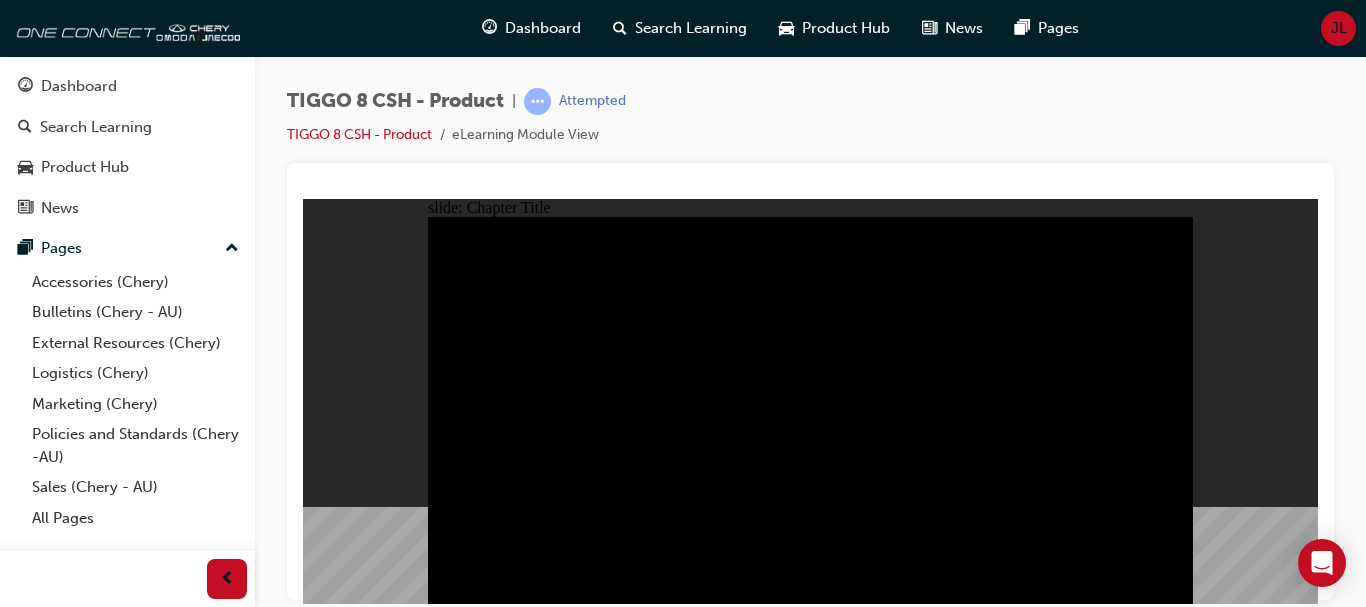 click 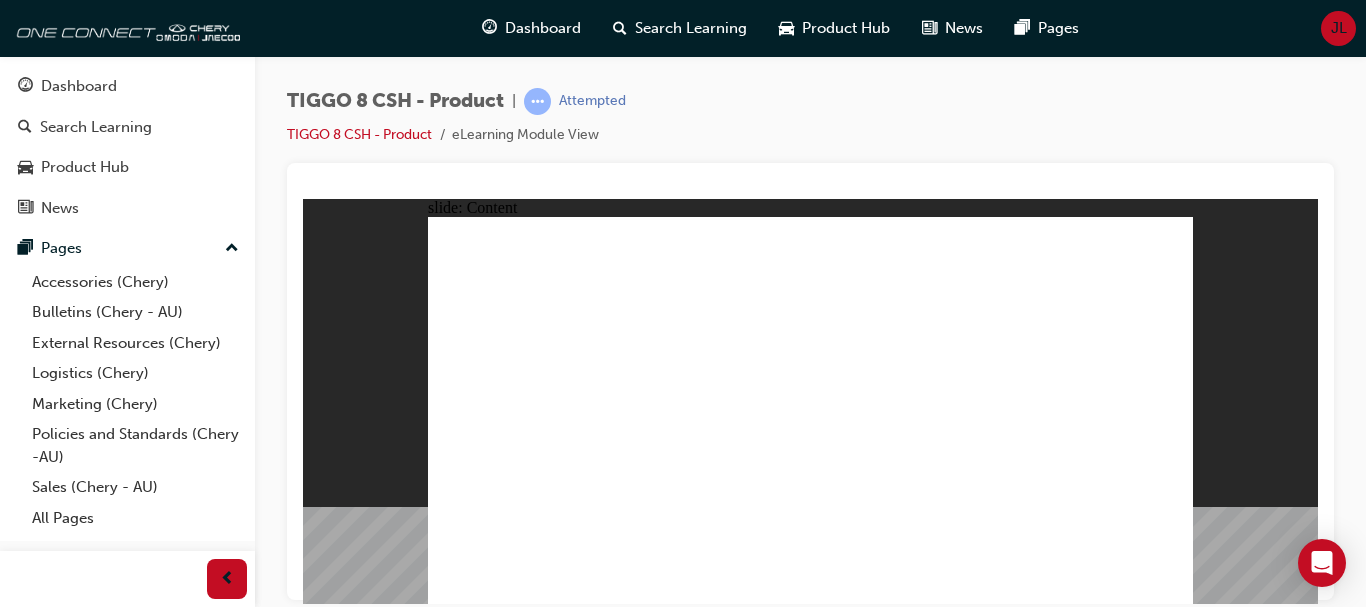 click 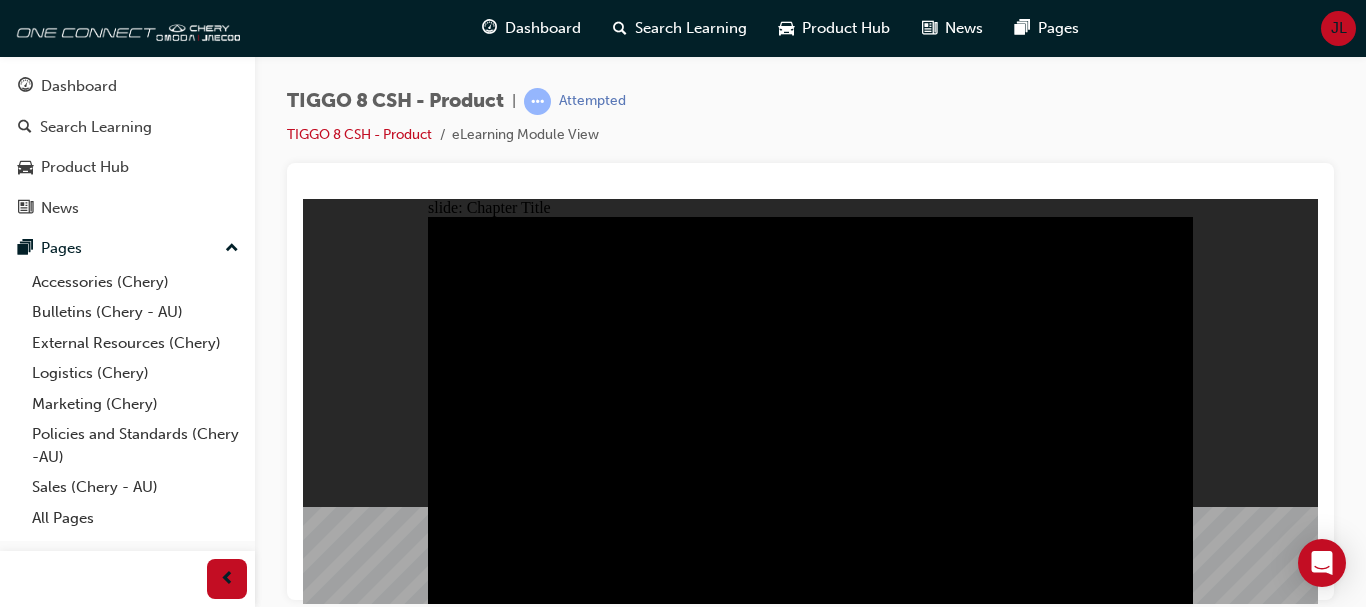 click 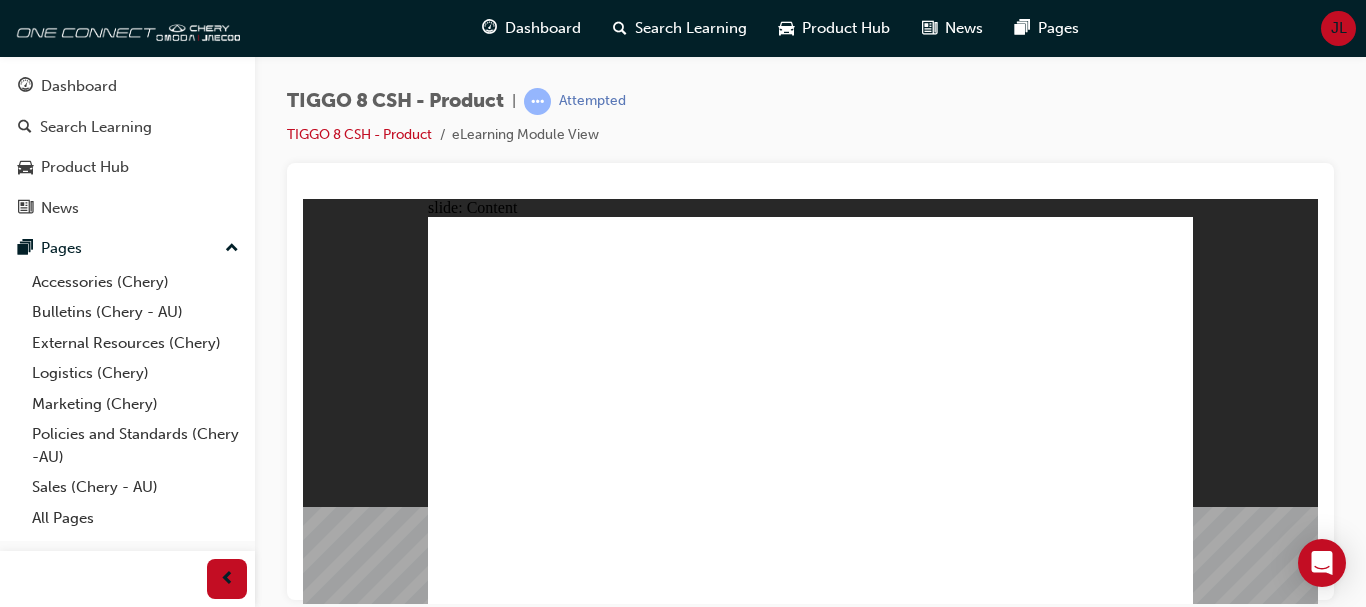 click 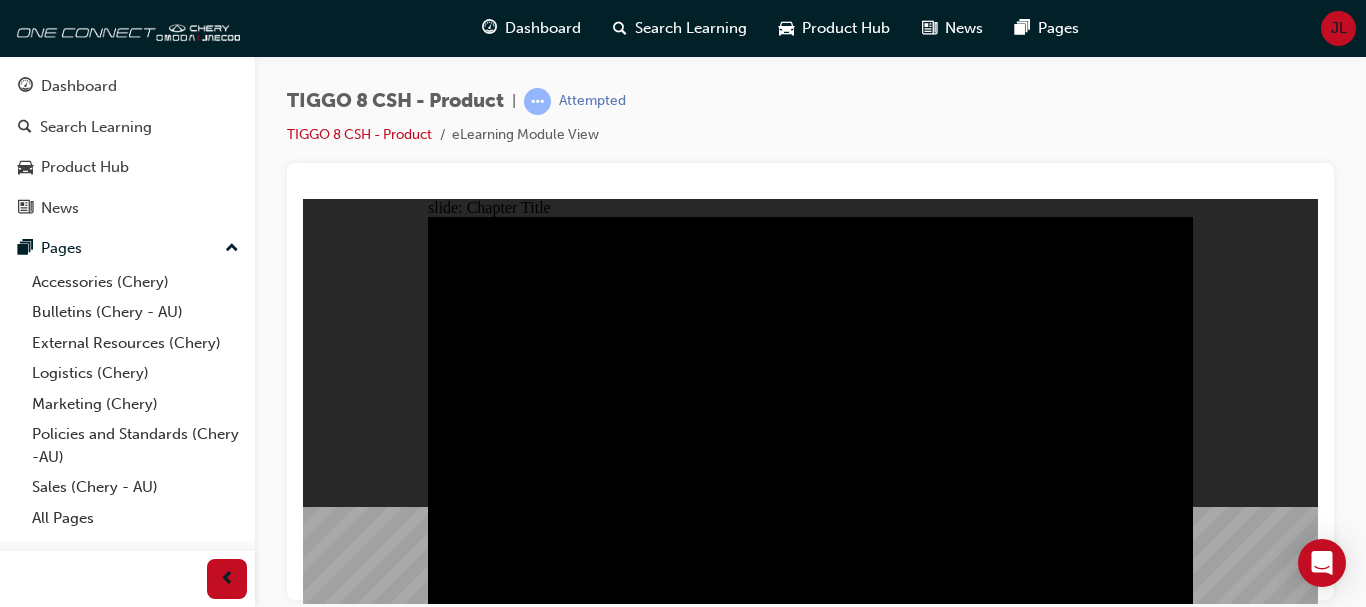 click 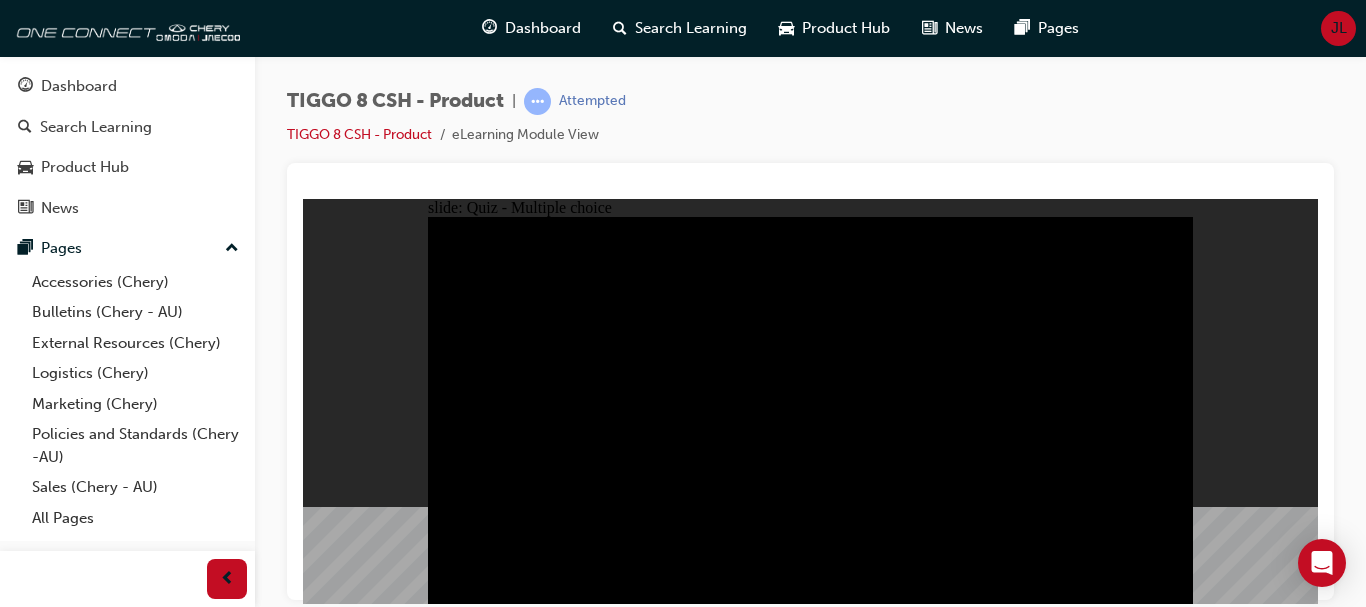 click 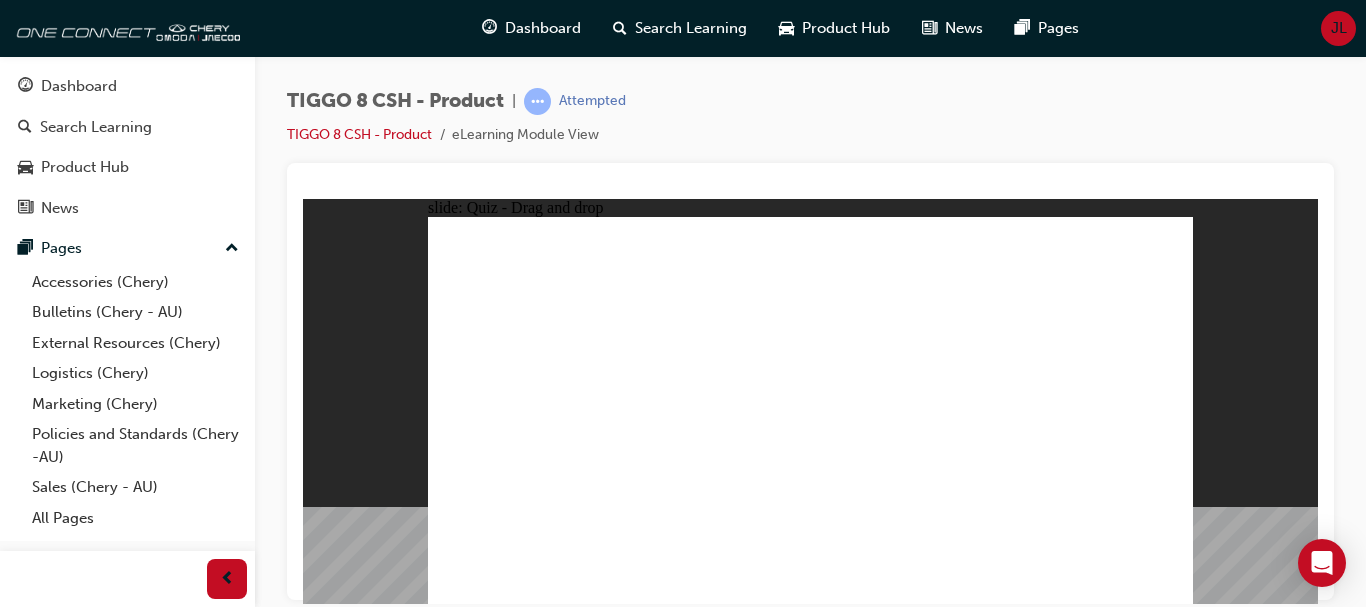 drag, startPoint x: 799, startPoint y: 245, endPoint x: 683, endPoint y: 415, distance: 205.80574 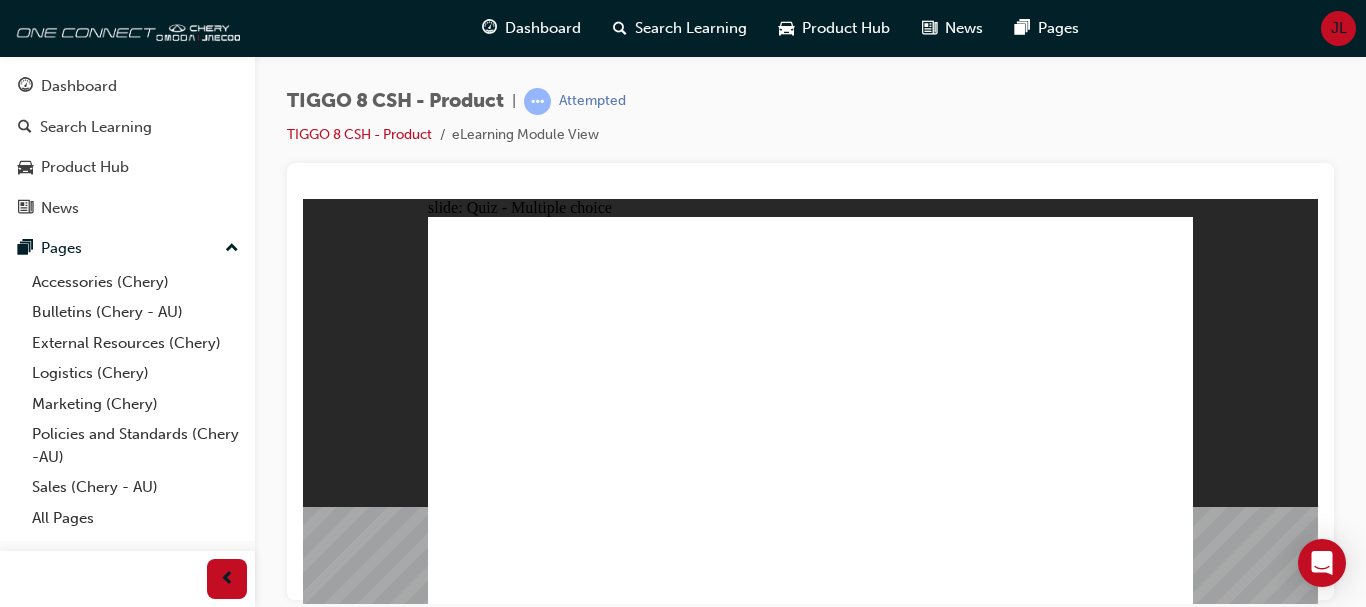 click 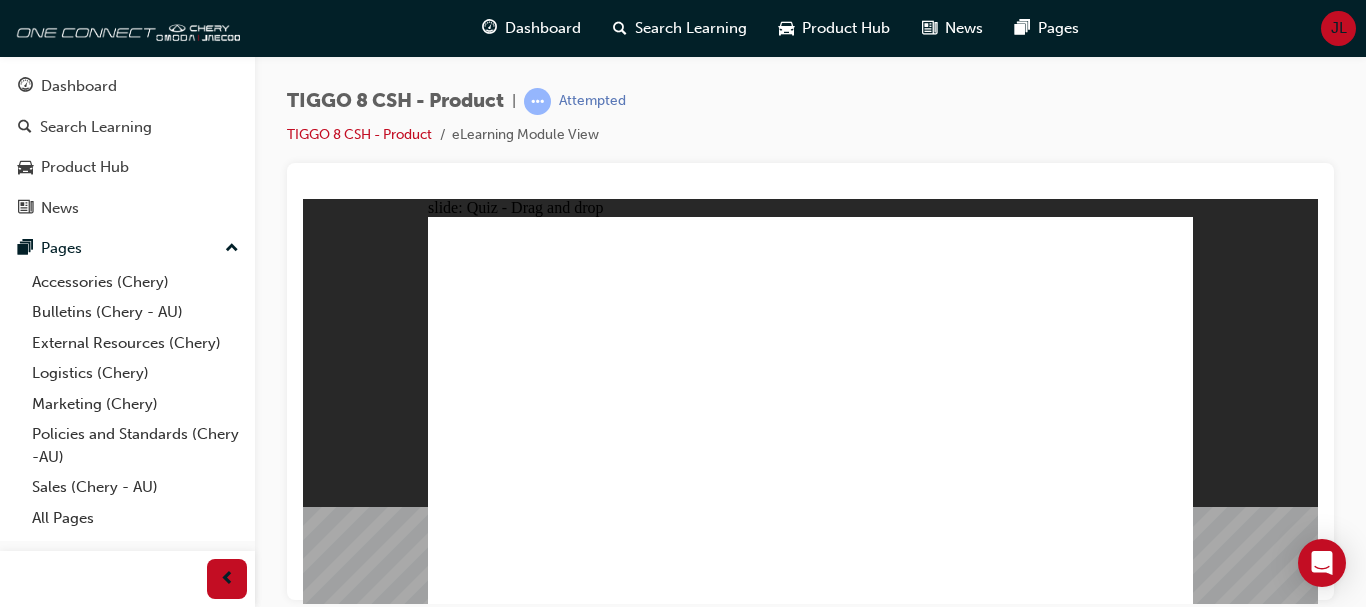 drag, startPoint x: 822, startPoint y: 242, endPoint x: 843, endPoint y: 456, distance: 215.02791 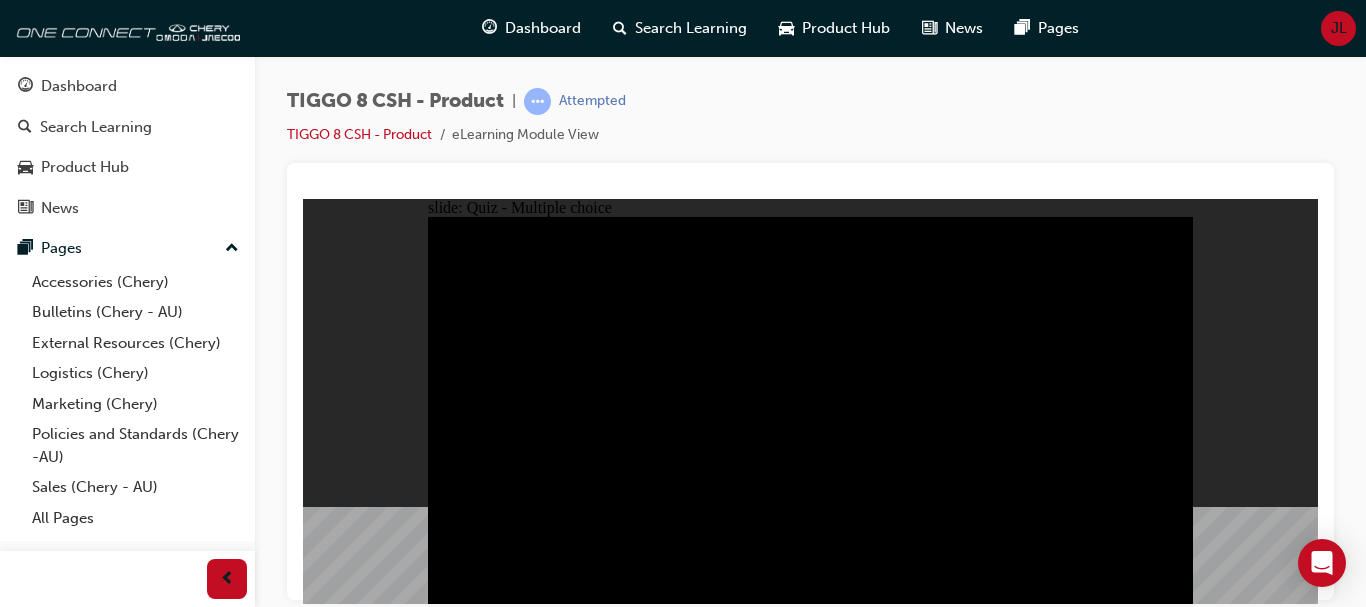 click 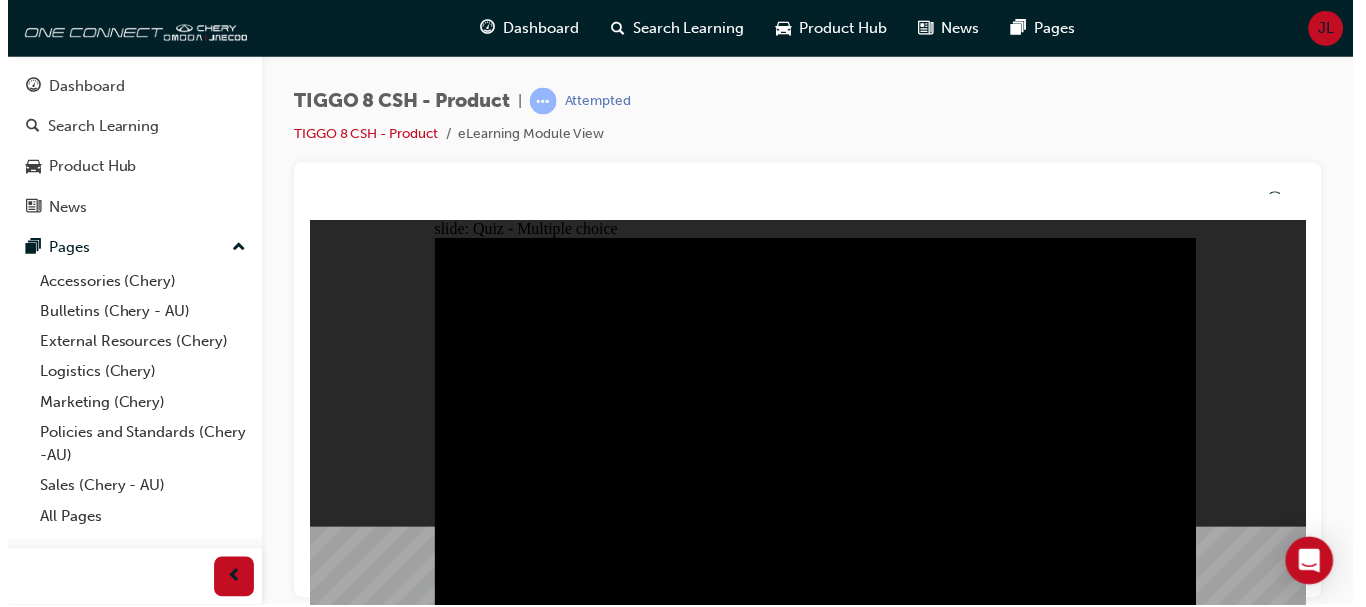 click on "That's right! You selected the correct answer. CORRECT NEXT" at bounding box center [816, 2528] 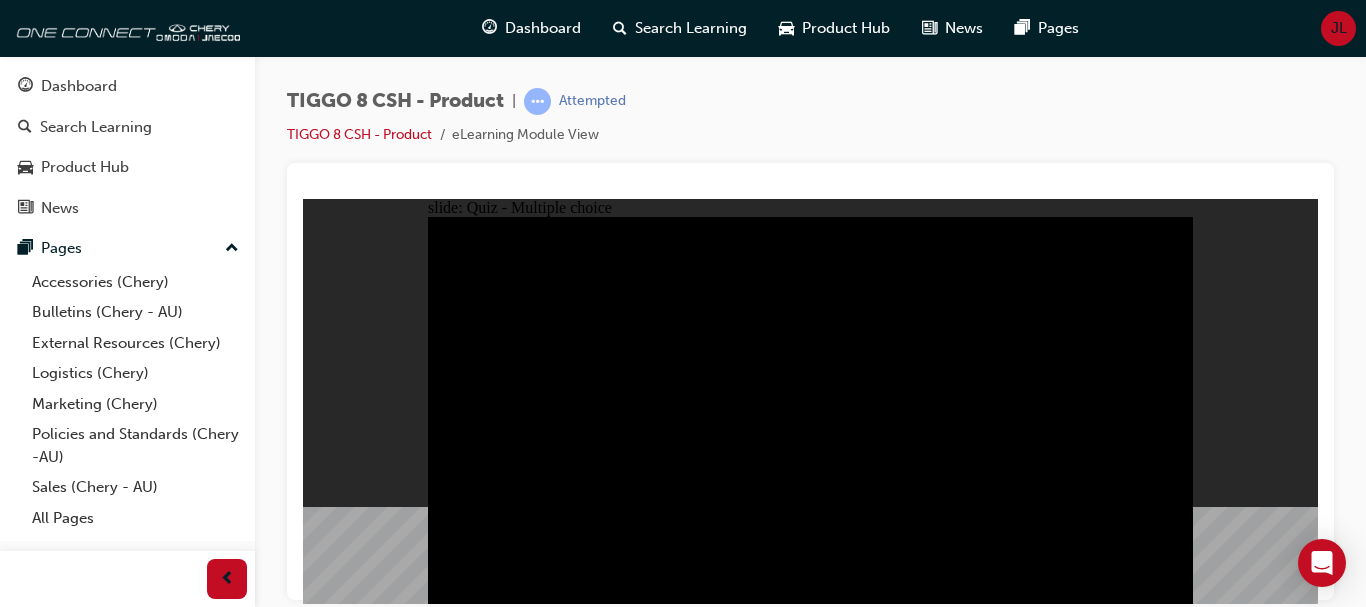 click 